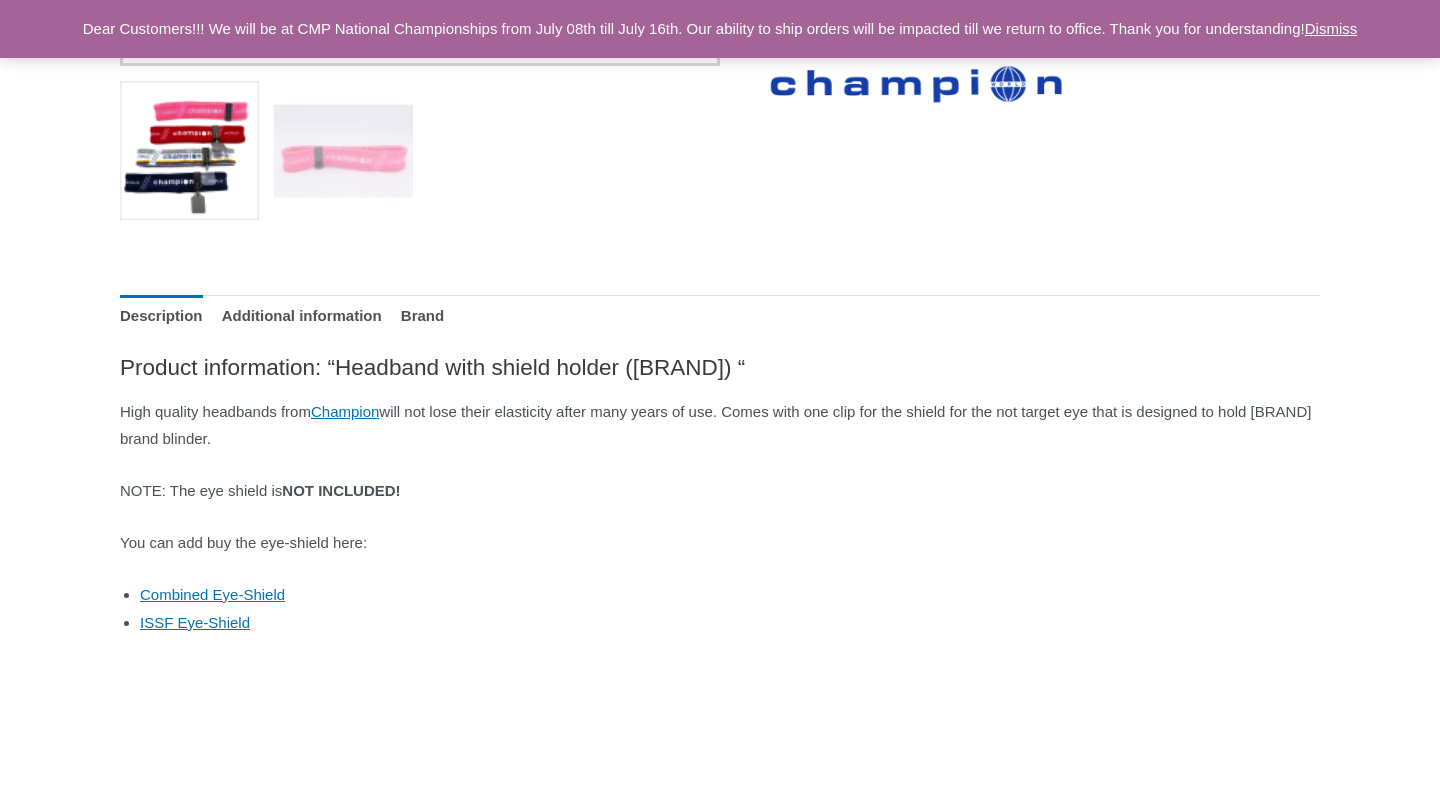 scroll, scrollTop: 806, scrollLeft: 0, axis: vertical 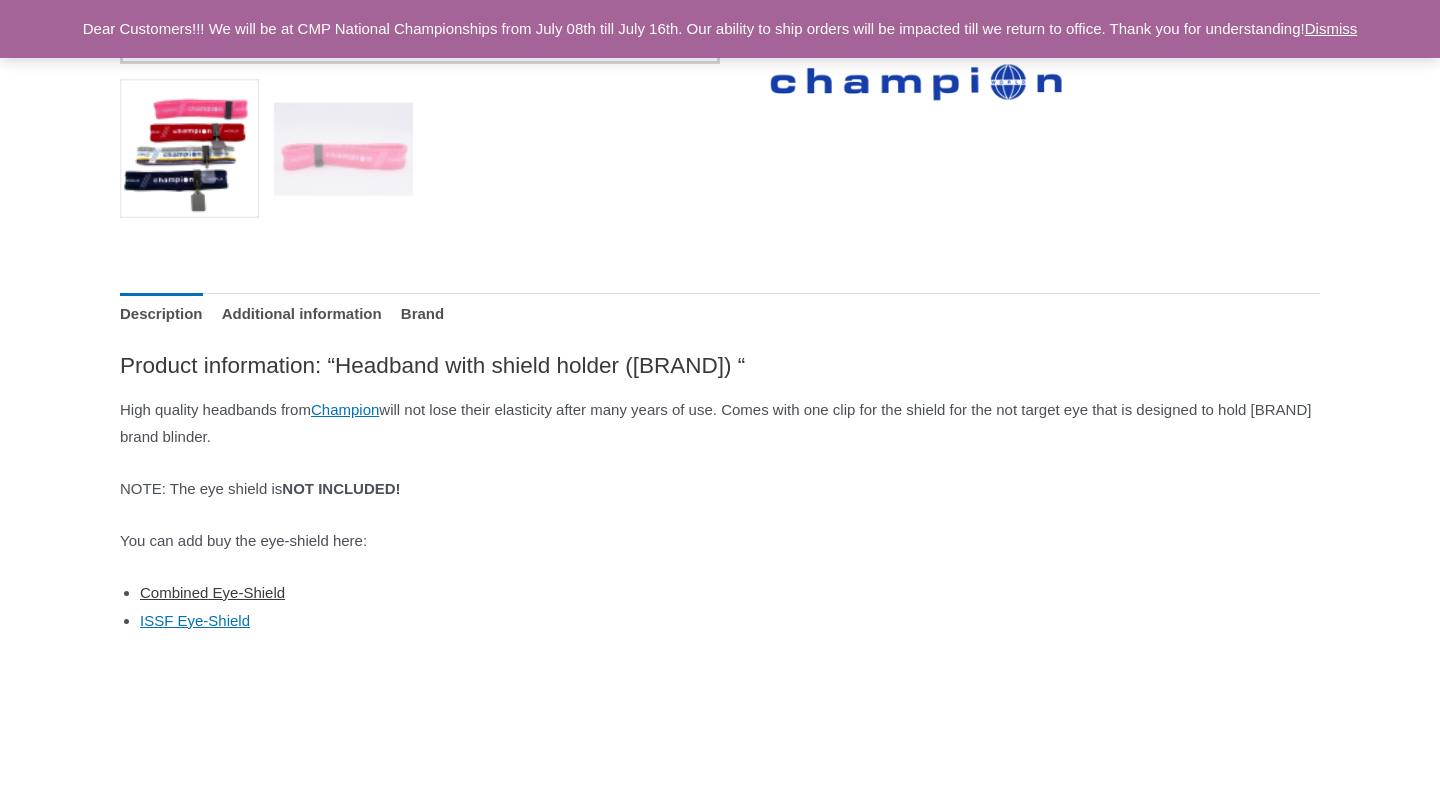 click on "Combined Eye-Shield" at bounding box center [212, 592] 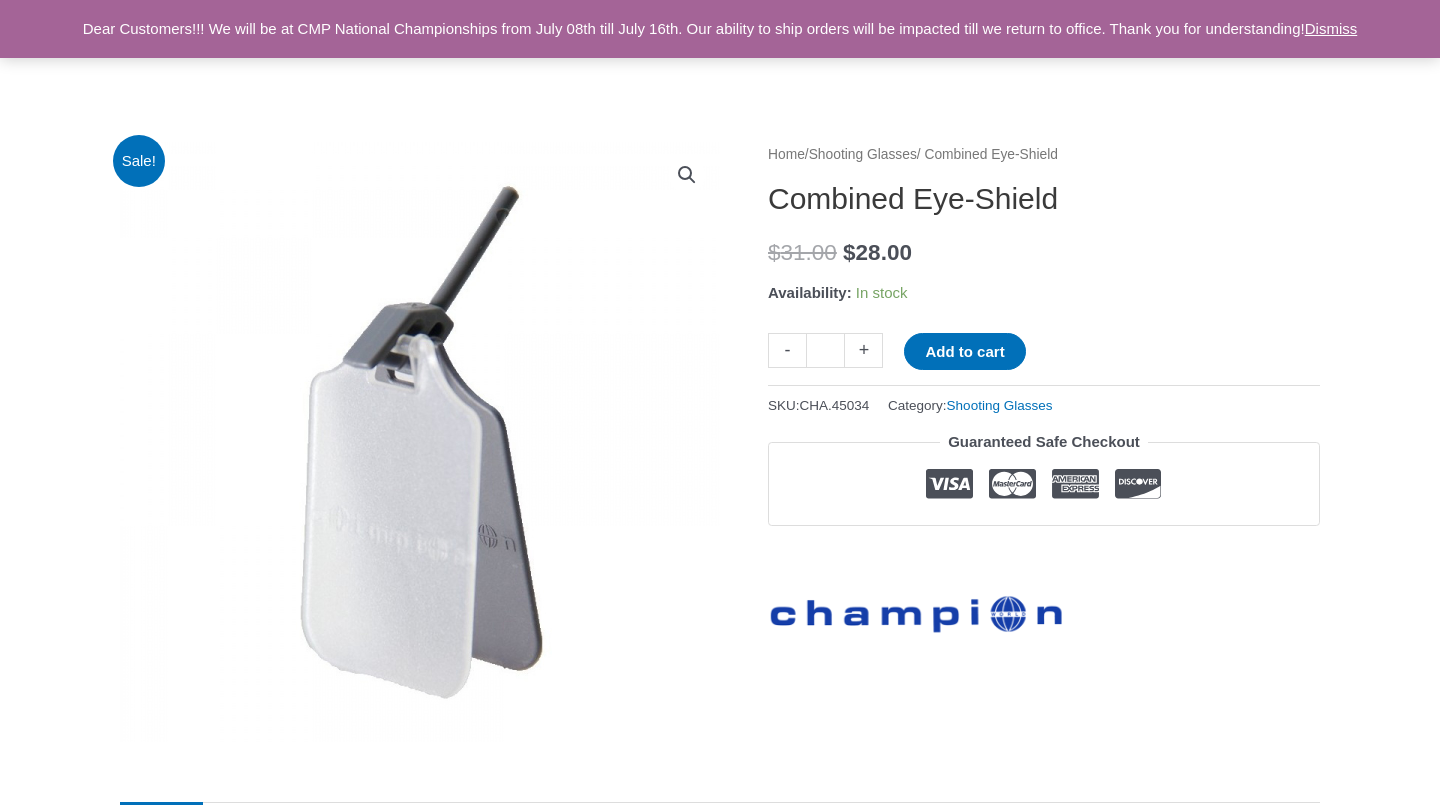 scroll, scrollTop: 126, scrollLeft: 0, axis: vertical 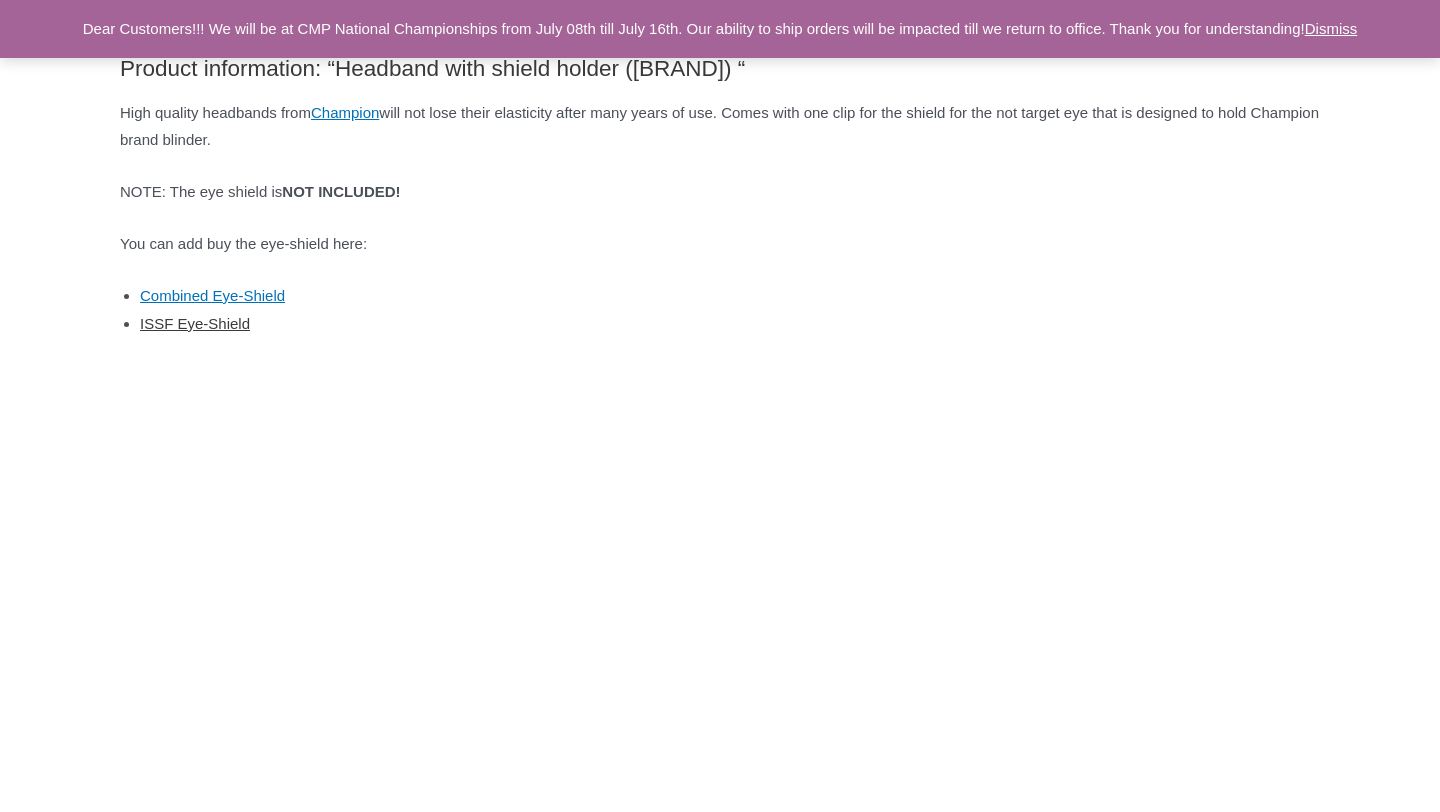 click on "ISSF Eye-Shield" at bounding box center [195, 323] 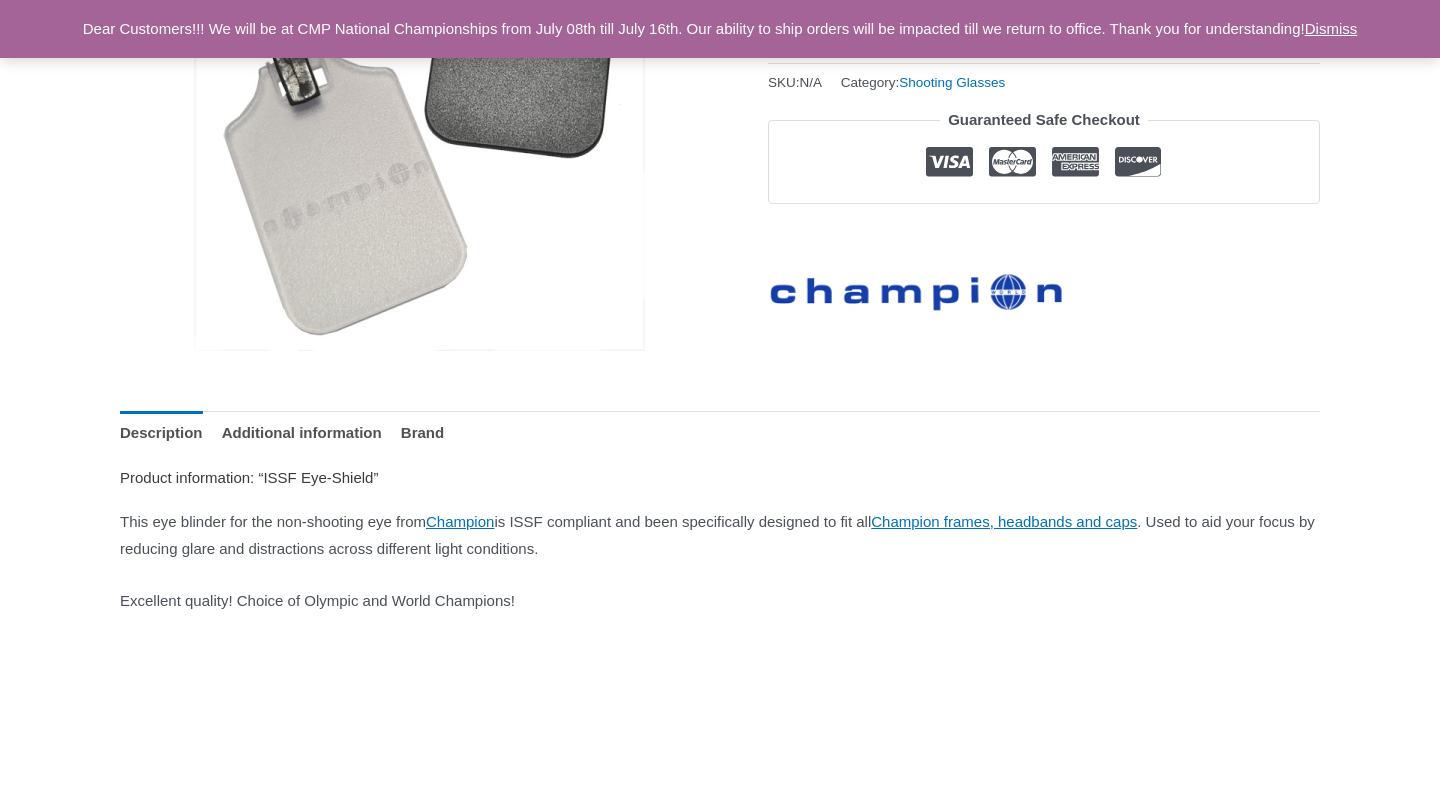 scroll, scrollTop: 520, scrollLeft: 0, axis: vertical 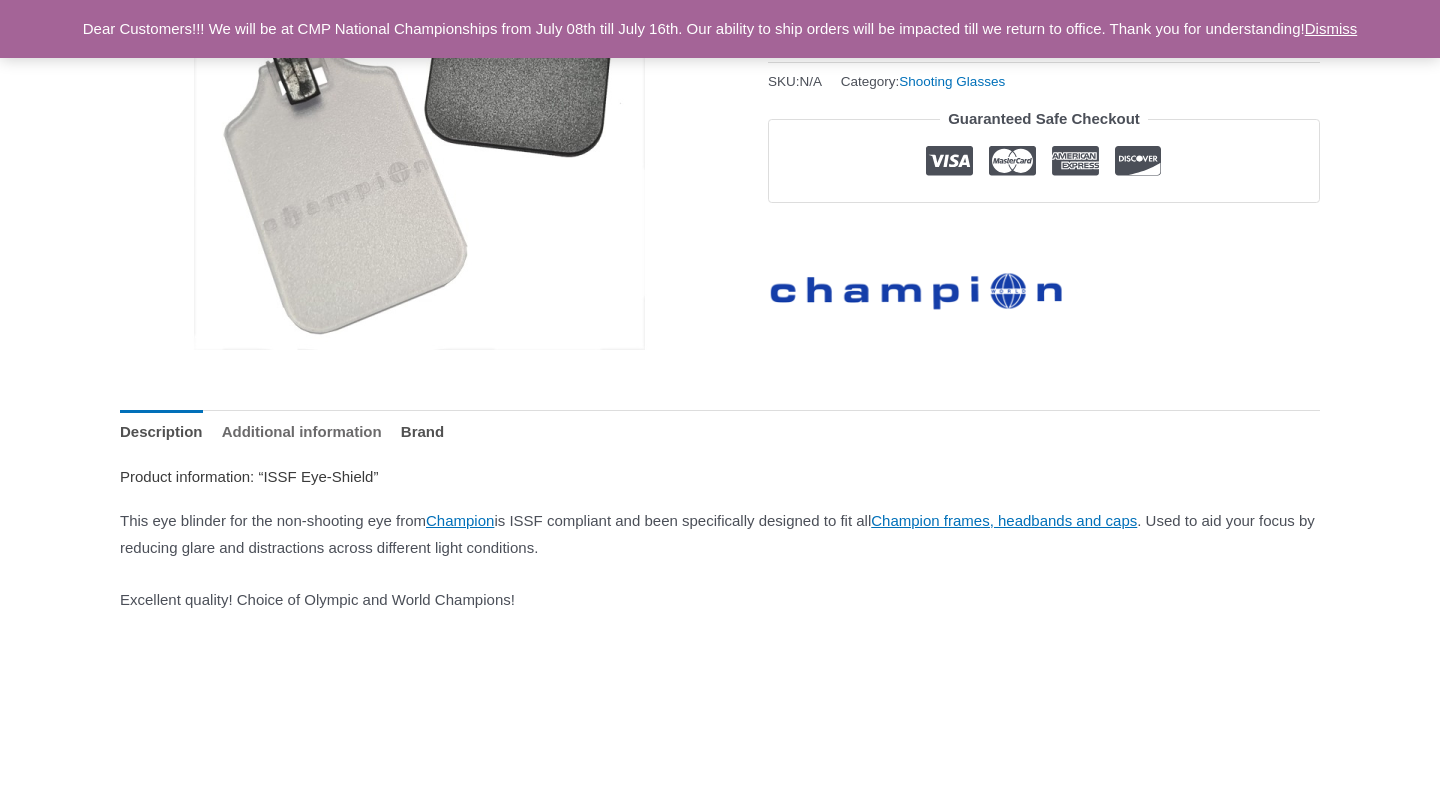 click on "Additional information" at bounding box center [302, 431] 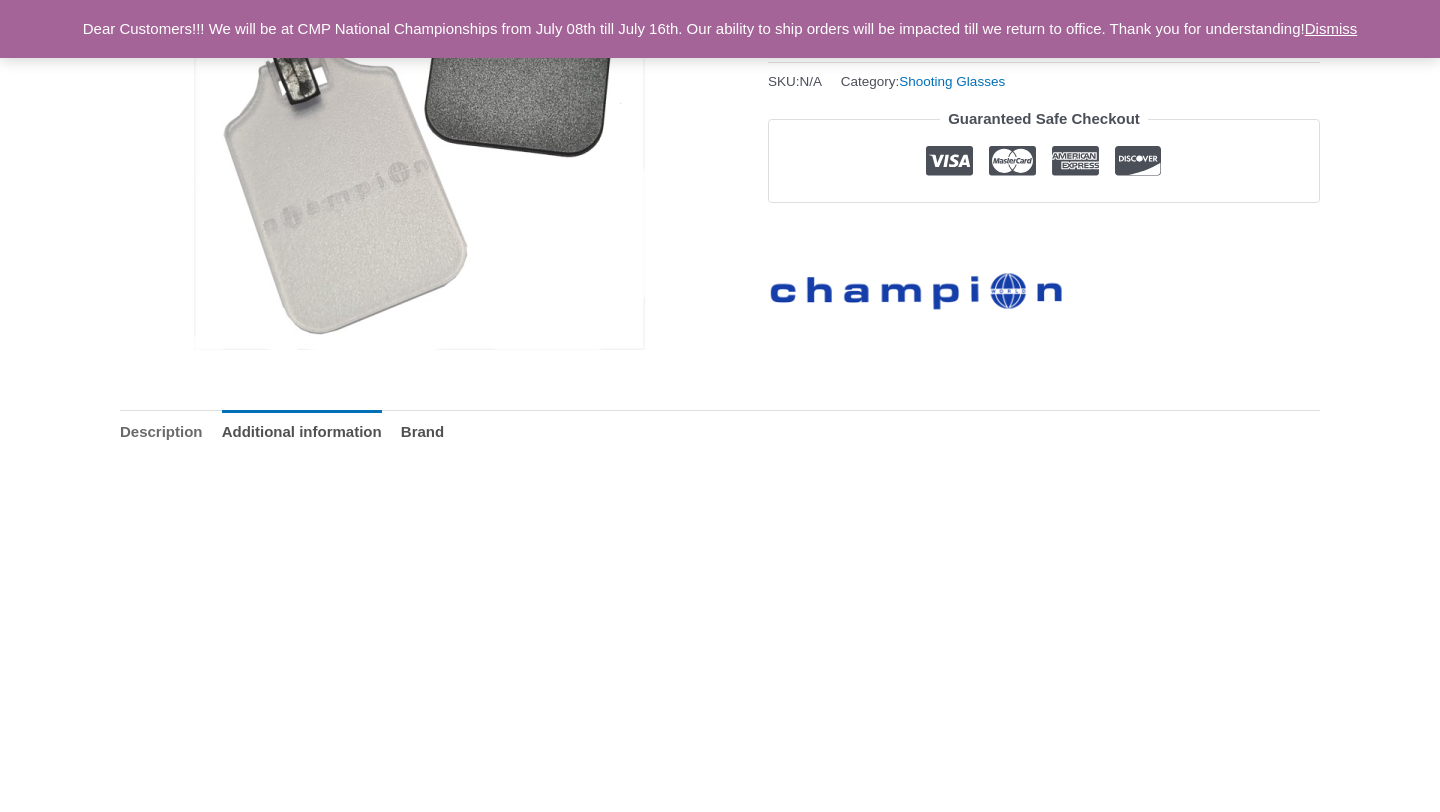 click on "Description" at bounding box center (161, 431) 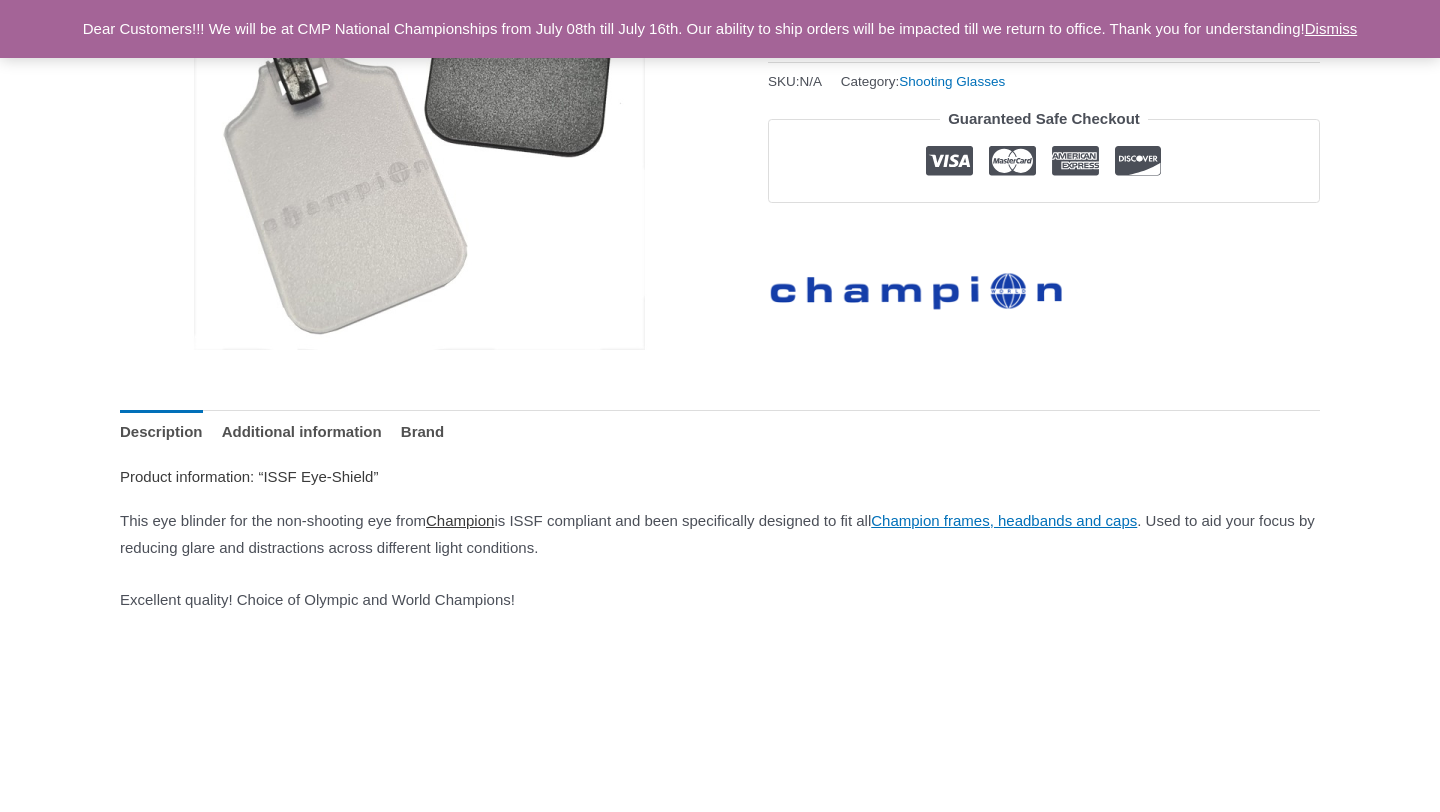 click on "Champion" at bounding box center (460, 520) 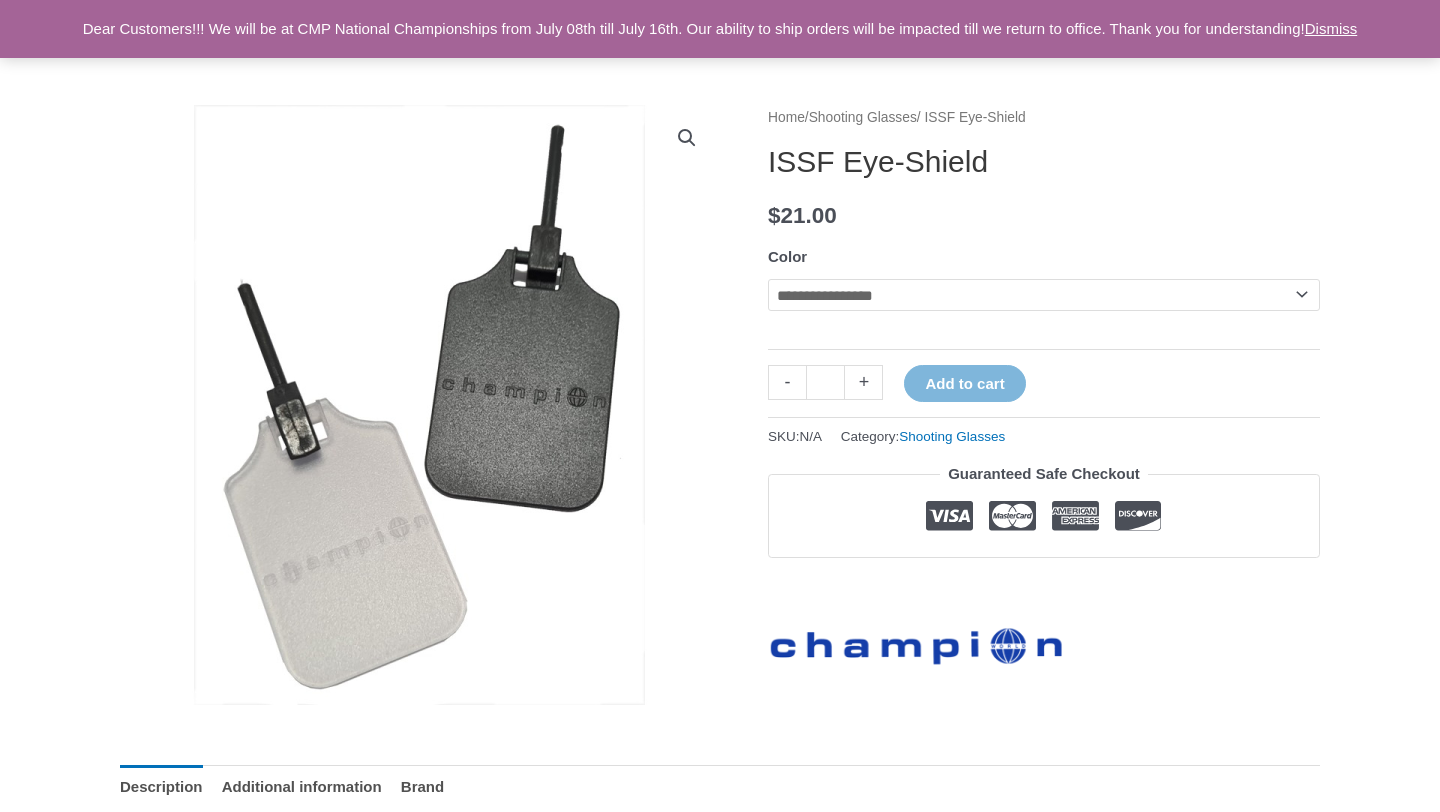 scroll, scrollTop: 164, scrollLeft: 0, axis: vertical 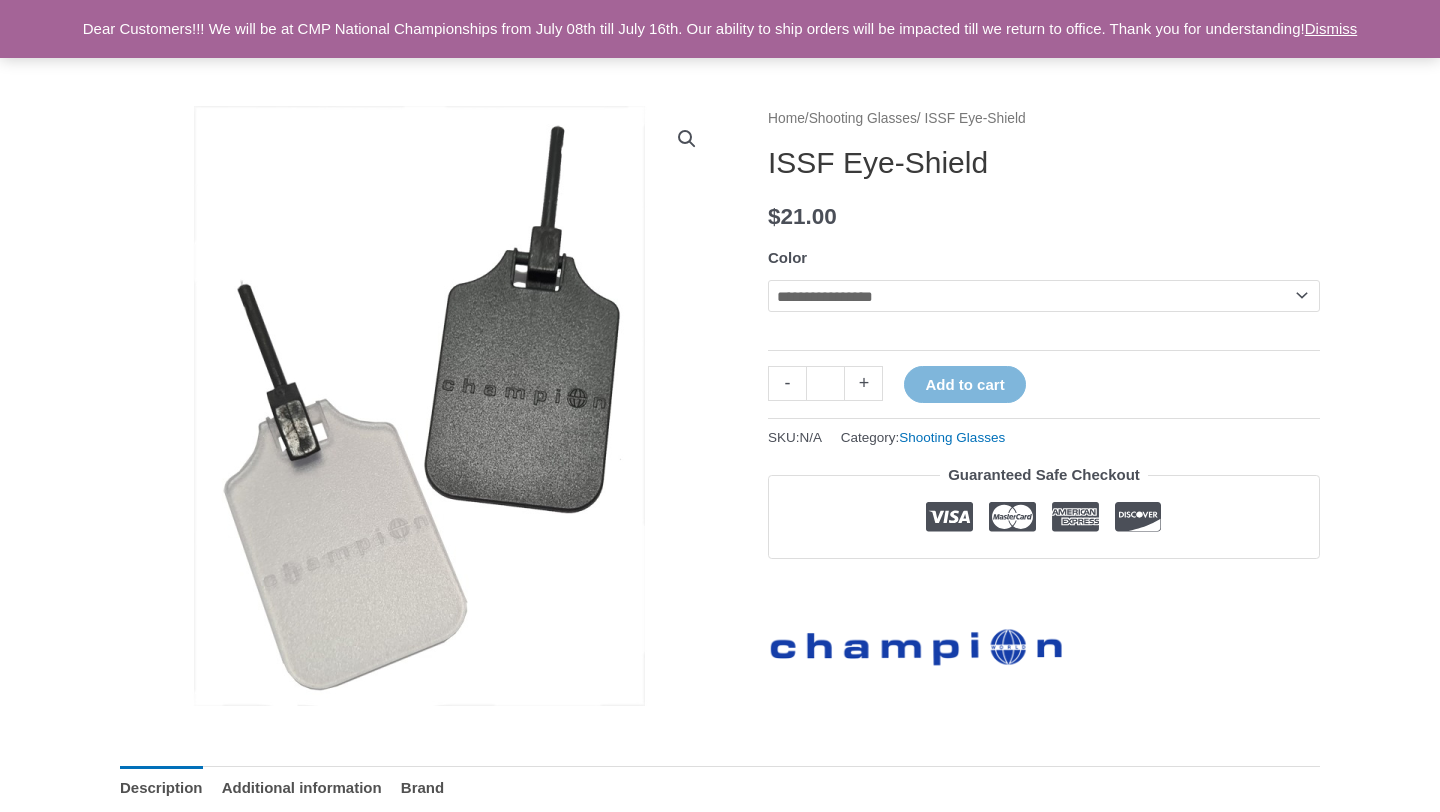 click on "**********" 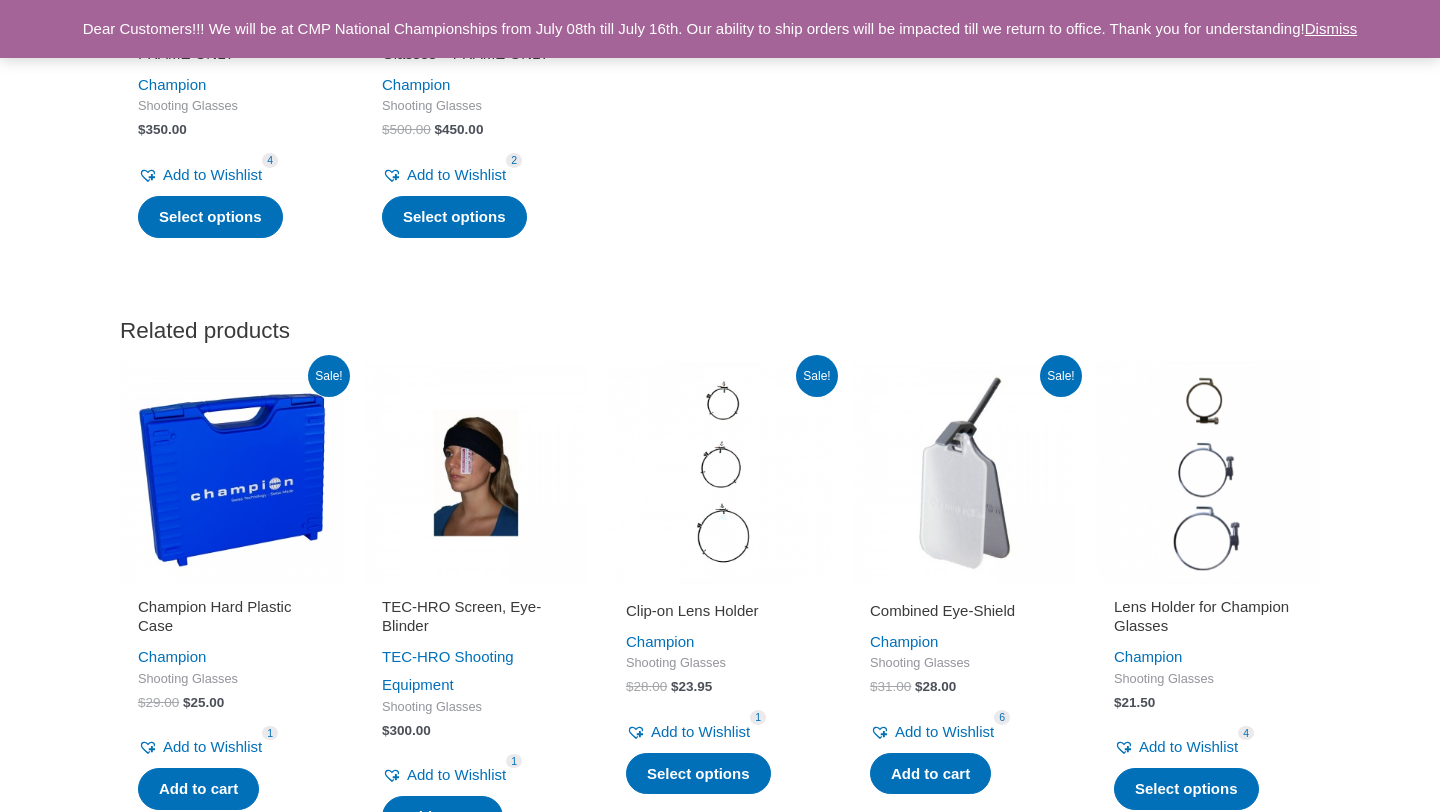 scroll, scrollTop: 2171, scrollLeft: 0, axis: vertical 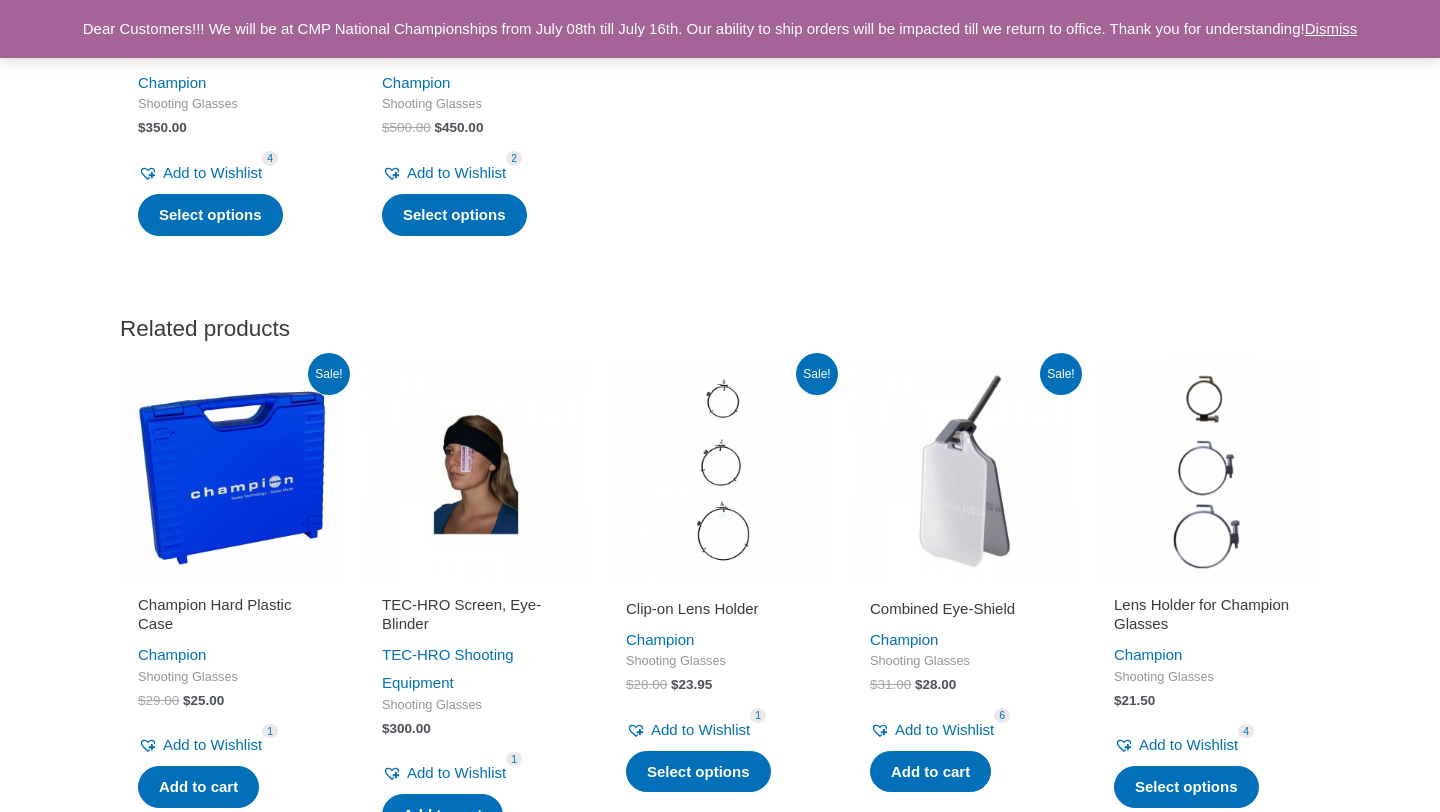 click at bounding box center [476, 471] 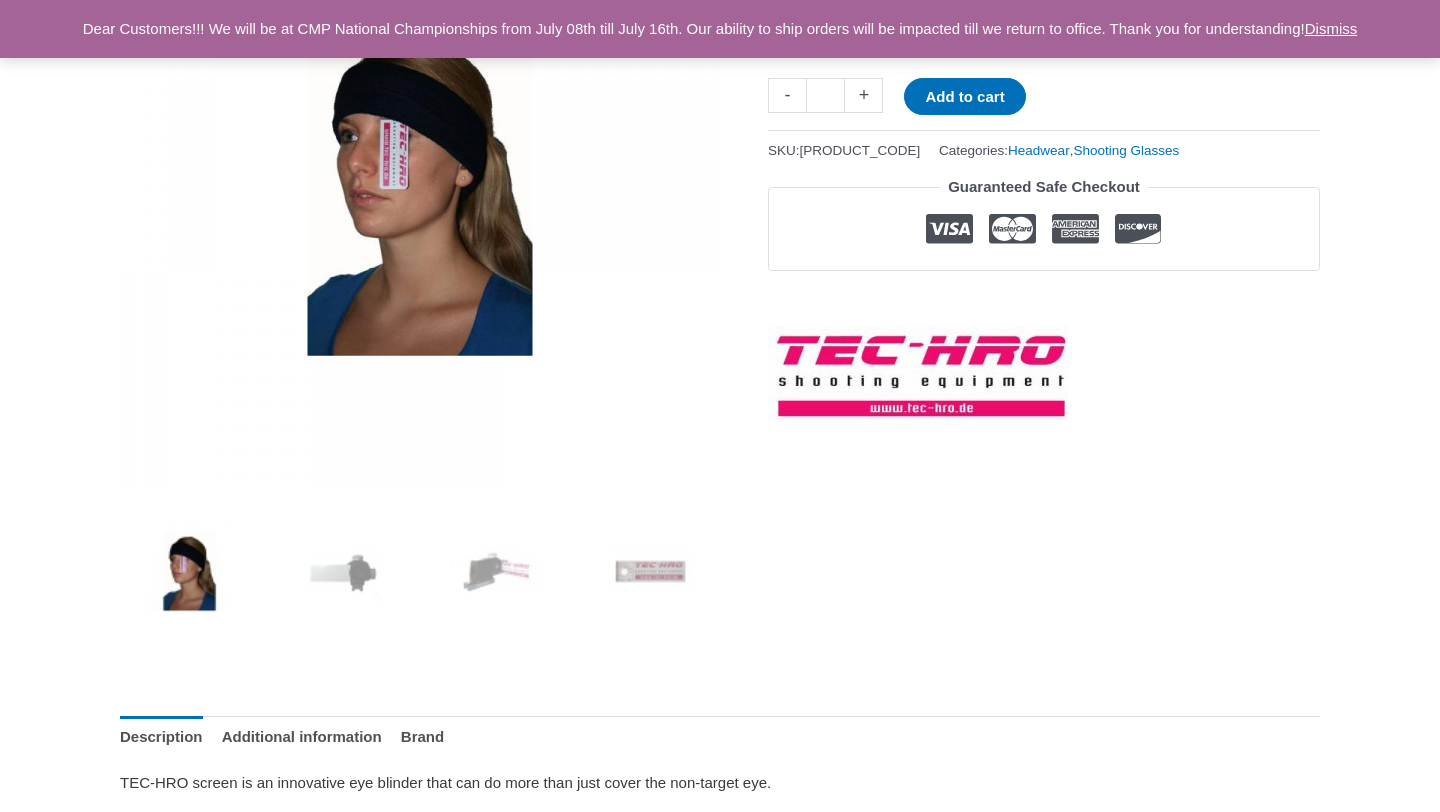 scroll, scrollTop: 384, scrollLeft: 0, axis: vertical 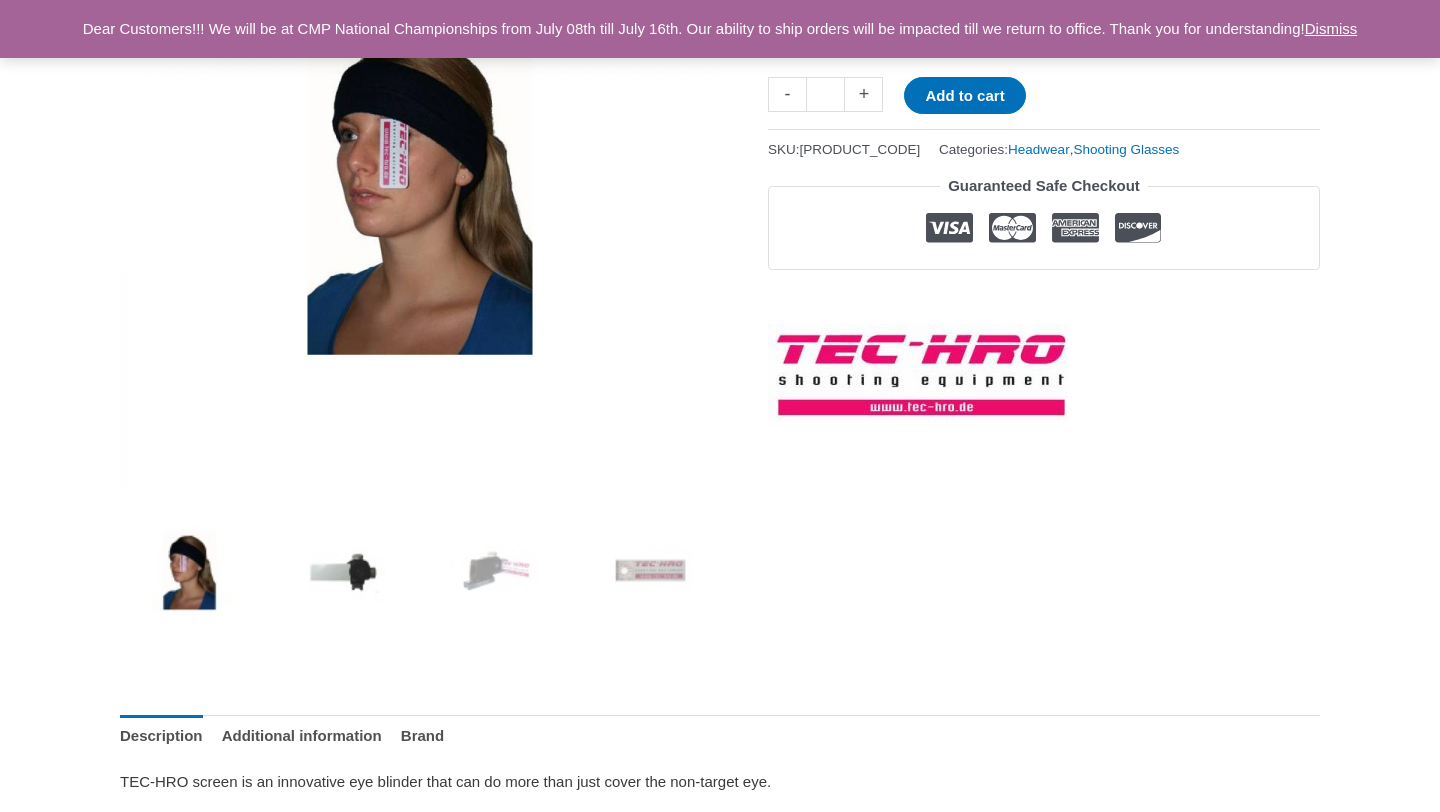 click at bounding box center [343, 570] 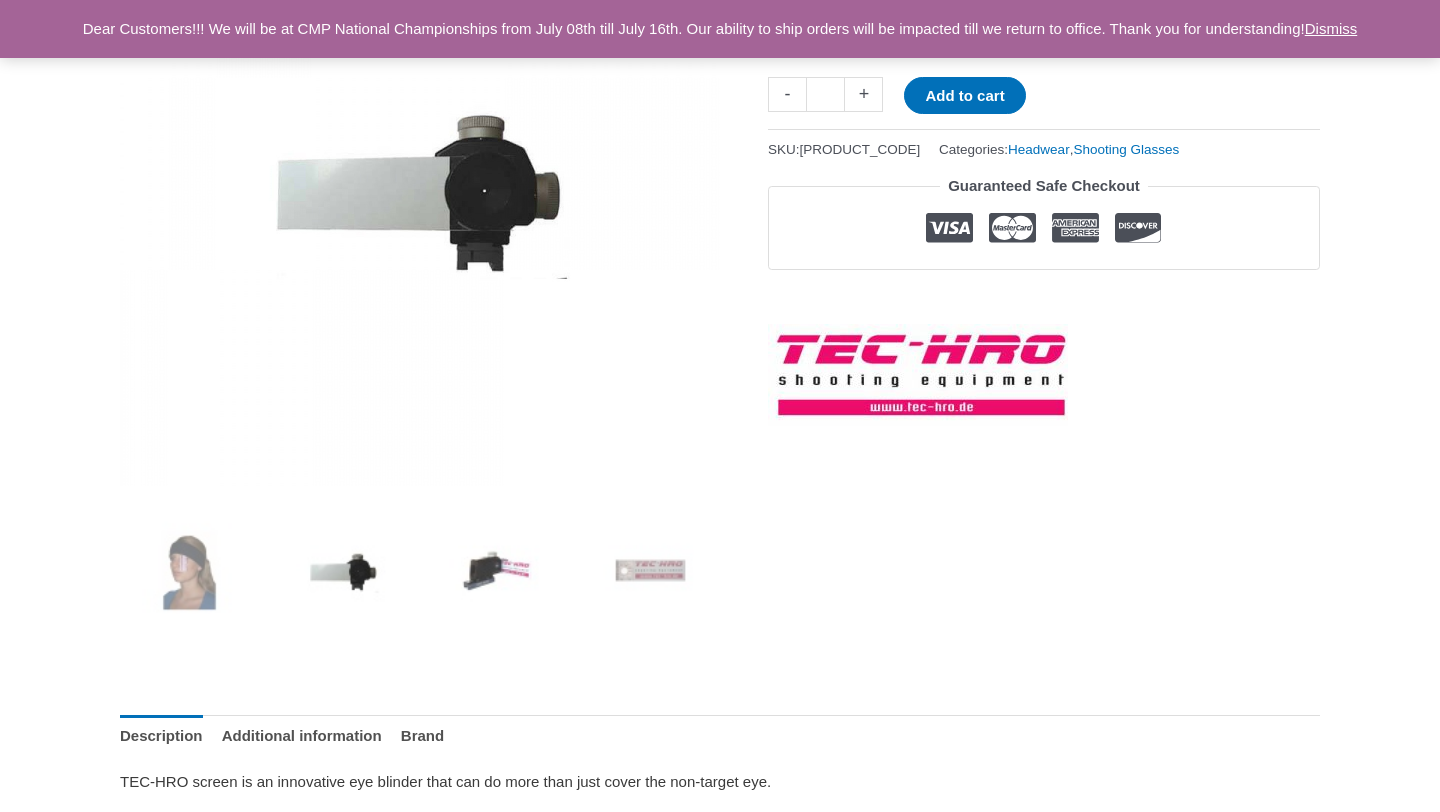 click at bounding box center (497, 570) 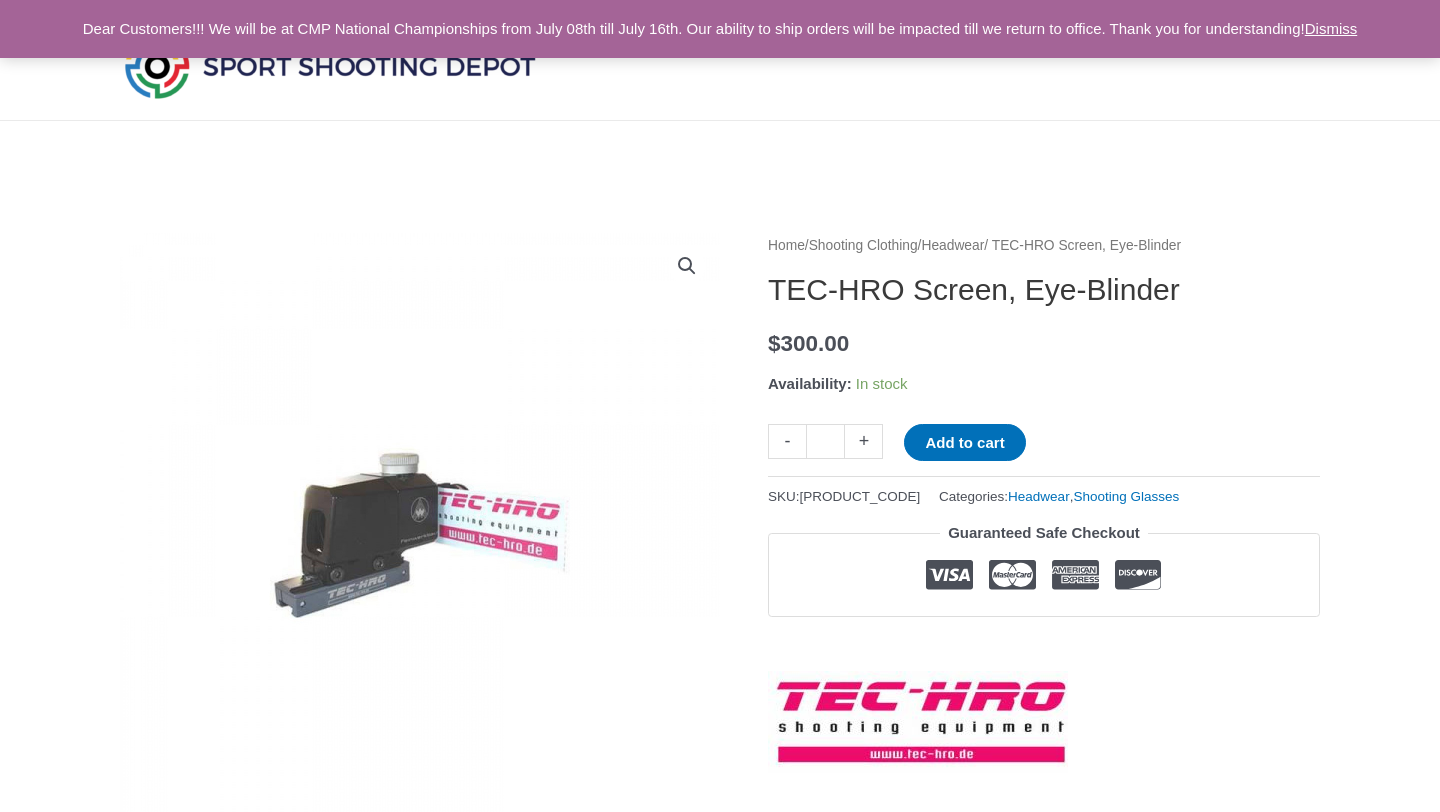 scroll, scrollTop: 0, scrollLeft: 0, axis: both 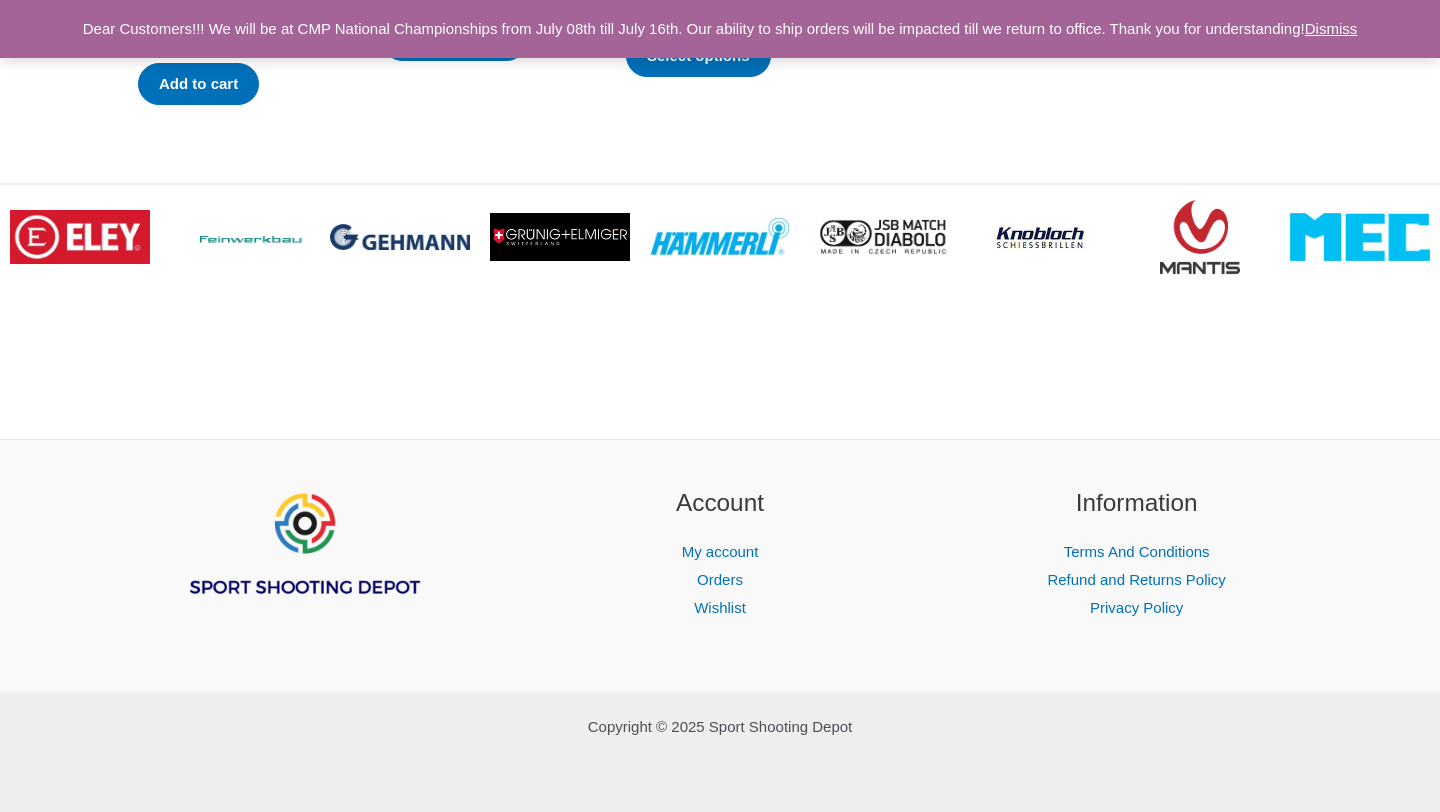 click on "Dismiss" at bounding box center (1331, 28) 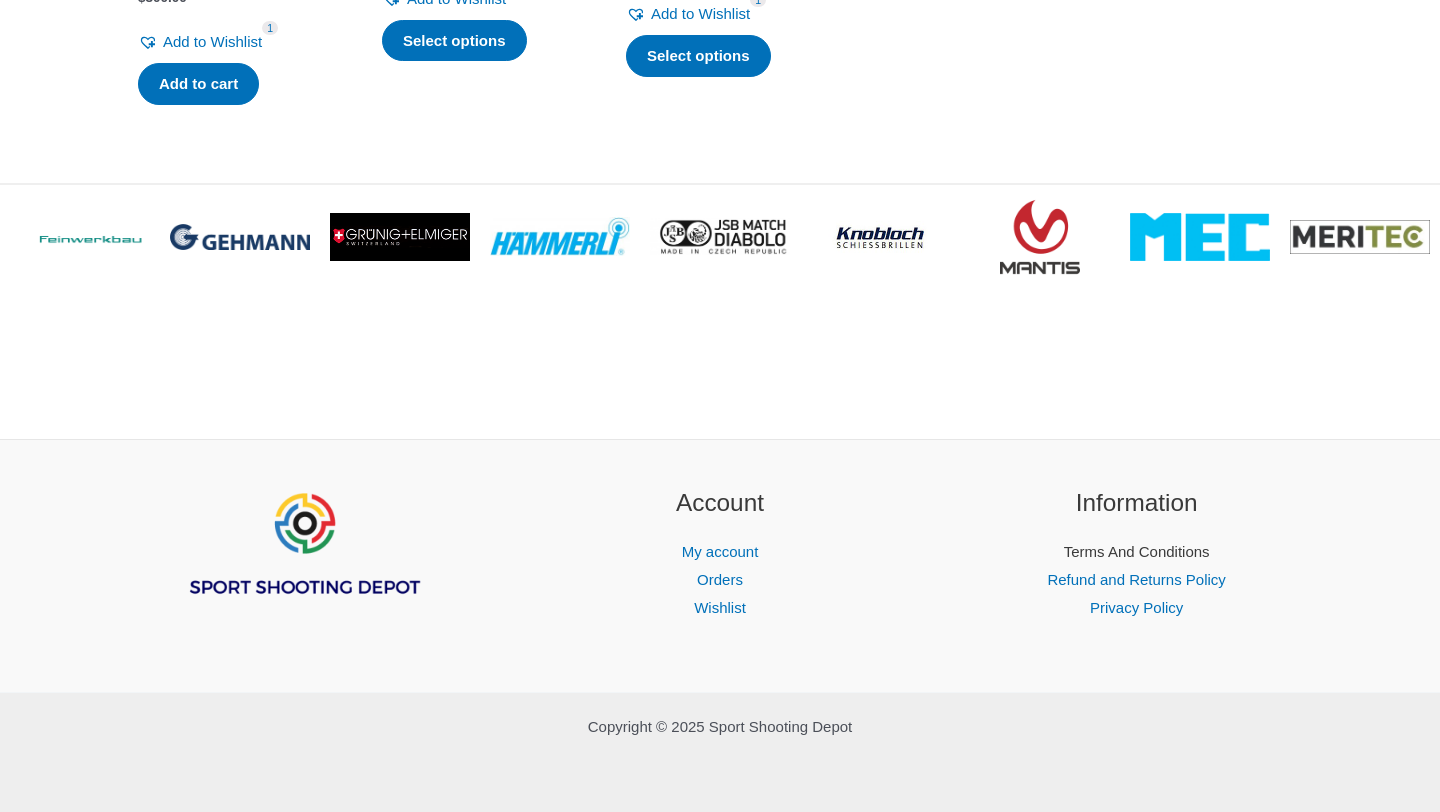 click on "Terms And Conditions" at bounding box center [1137, 551] 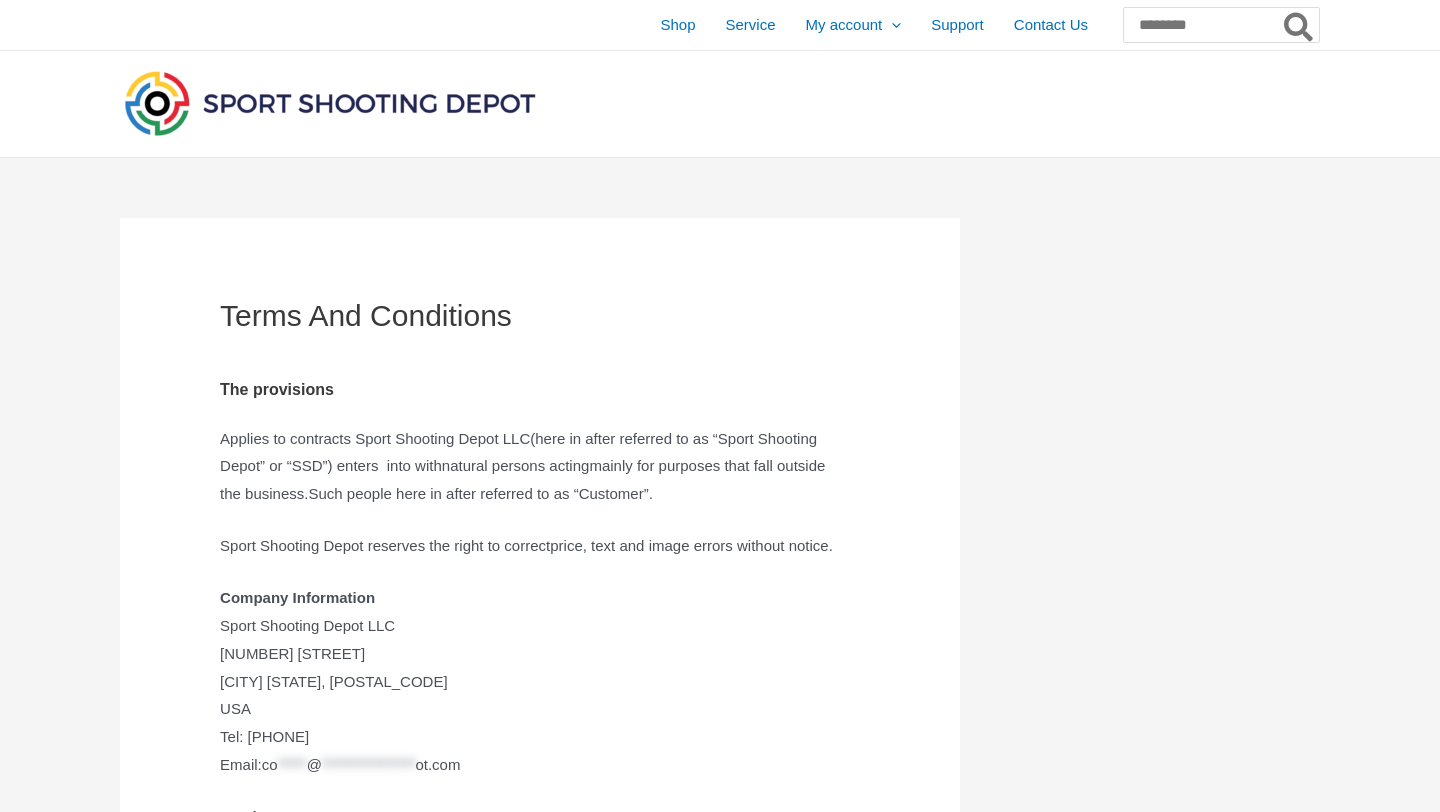 scroll, scrollTop: 0, scrollLeft: 0, axis: both 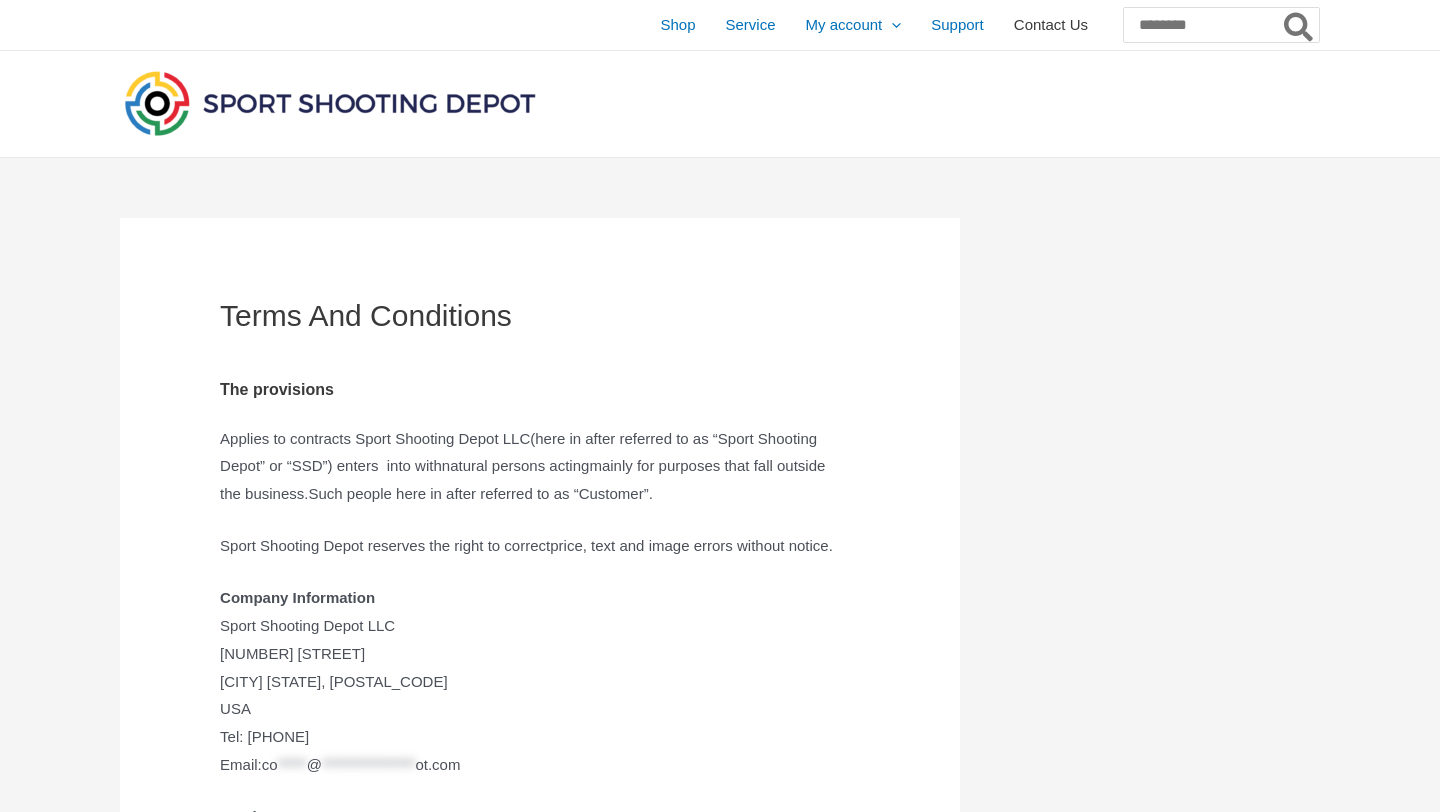 click on "Contact Us" at bounding box center (1051, 25) 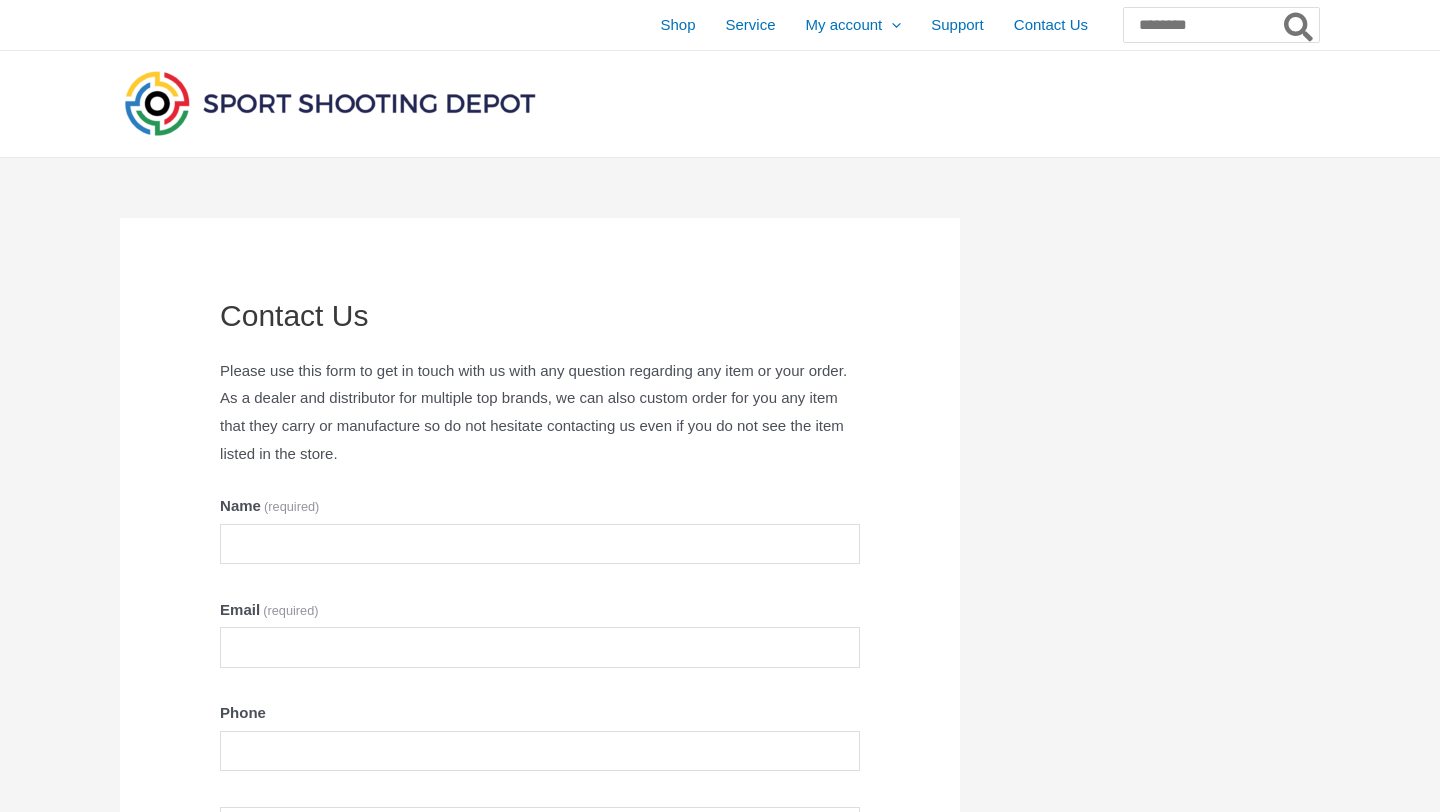scroll, scrollTop: 0, scrollLeft: 0, axis: both 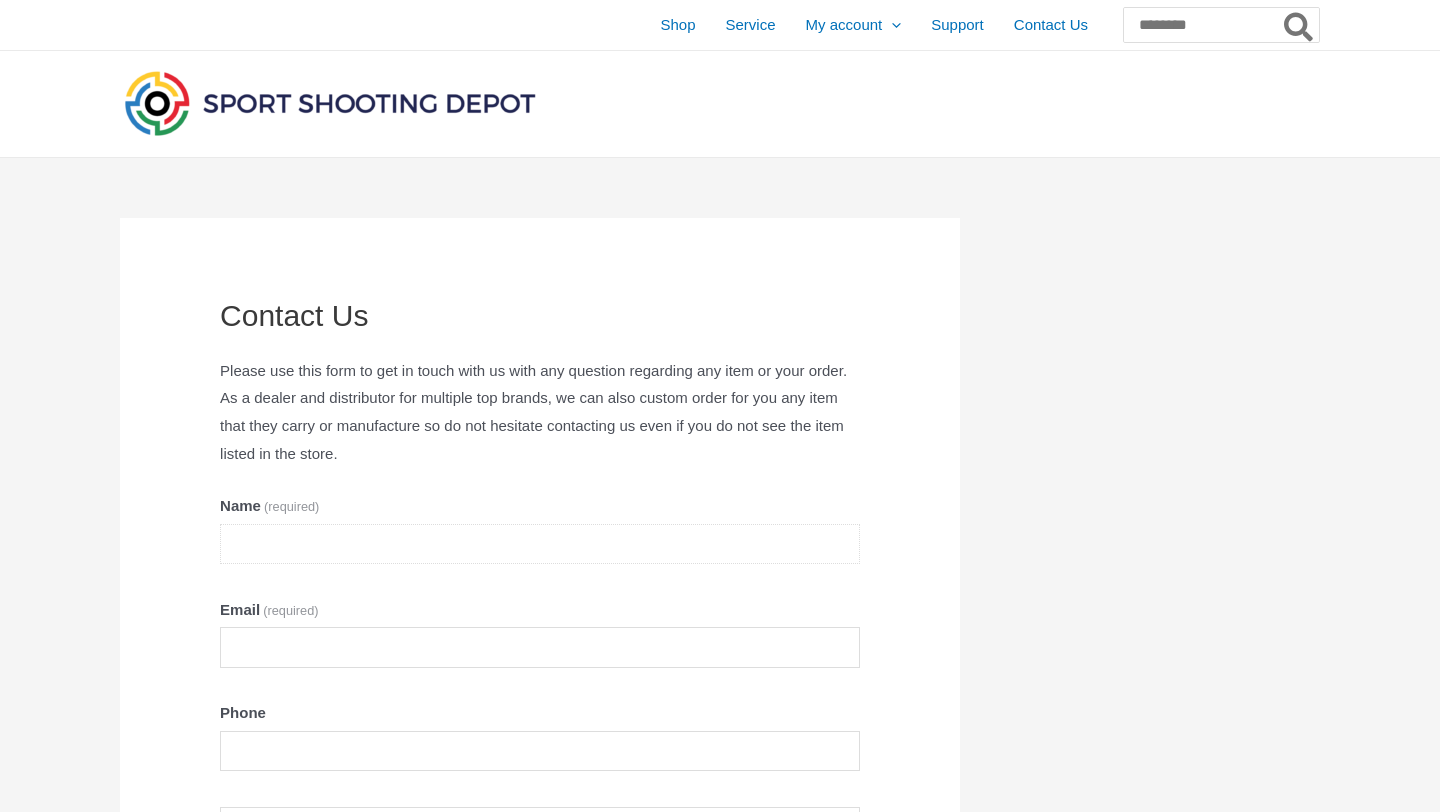 click on "Name (required)" at bounding box center (540, 544) 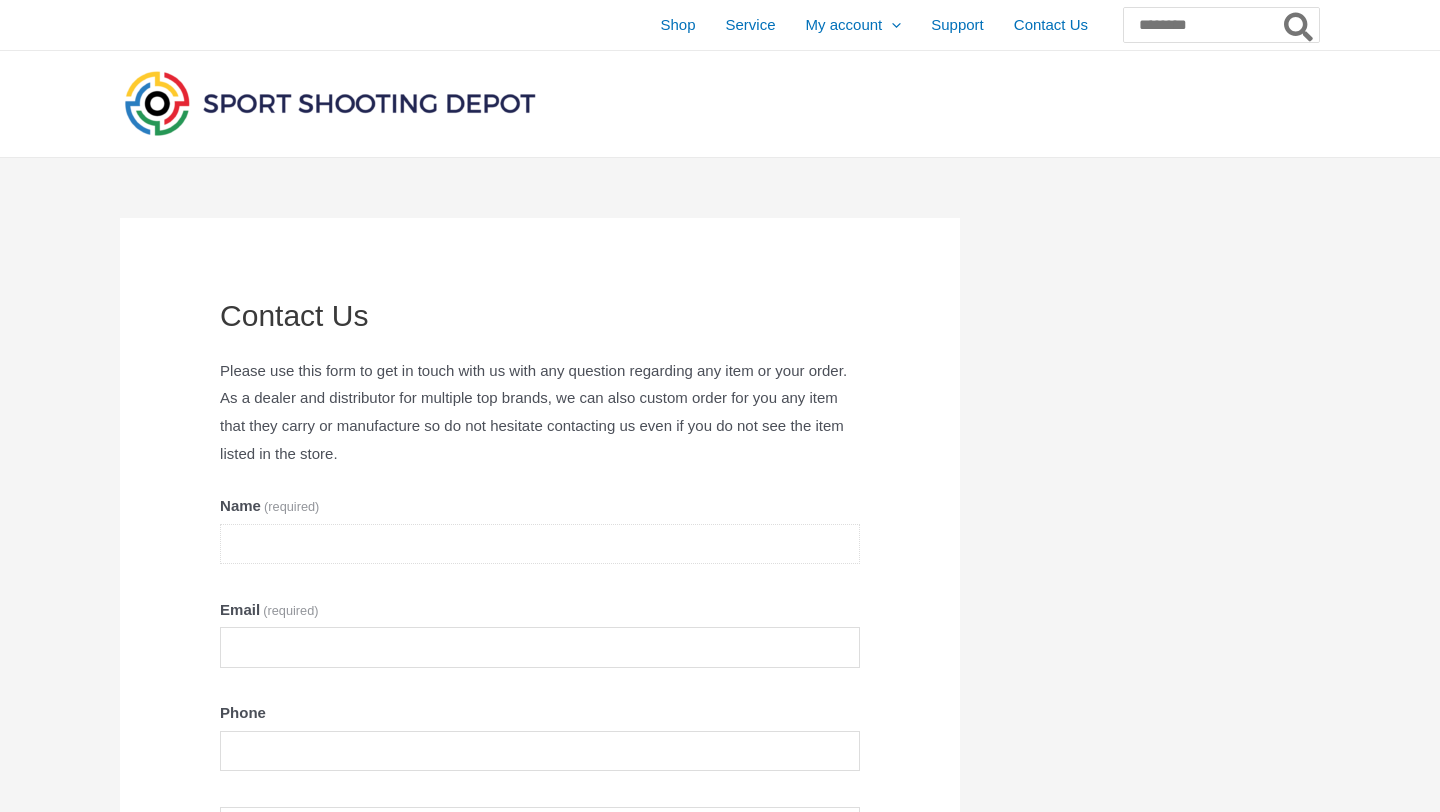 type on "**********" 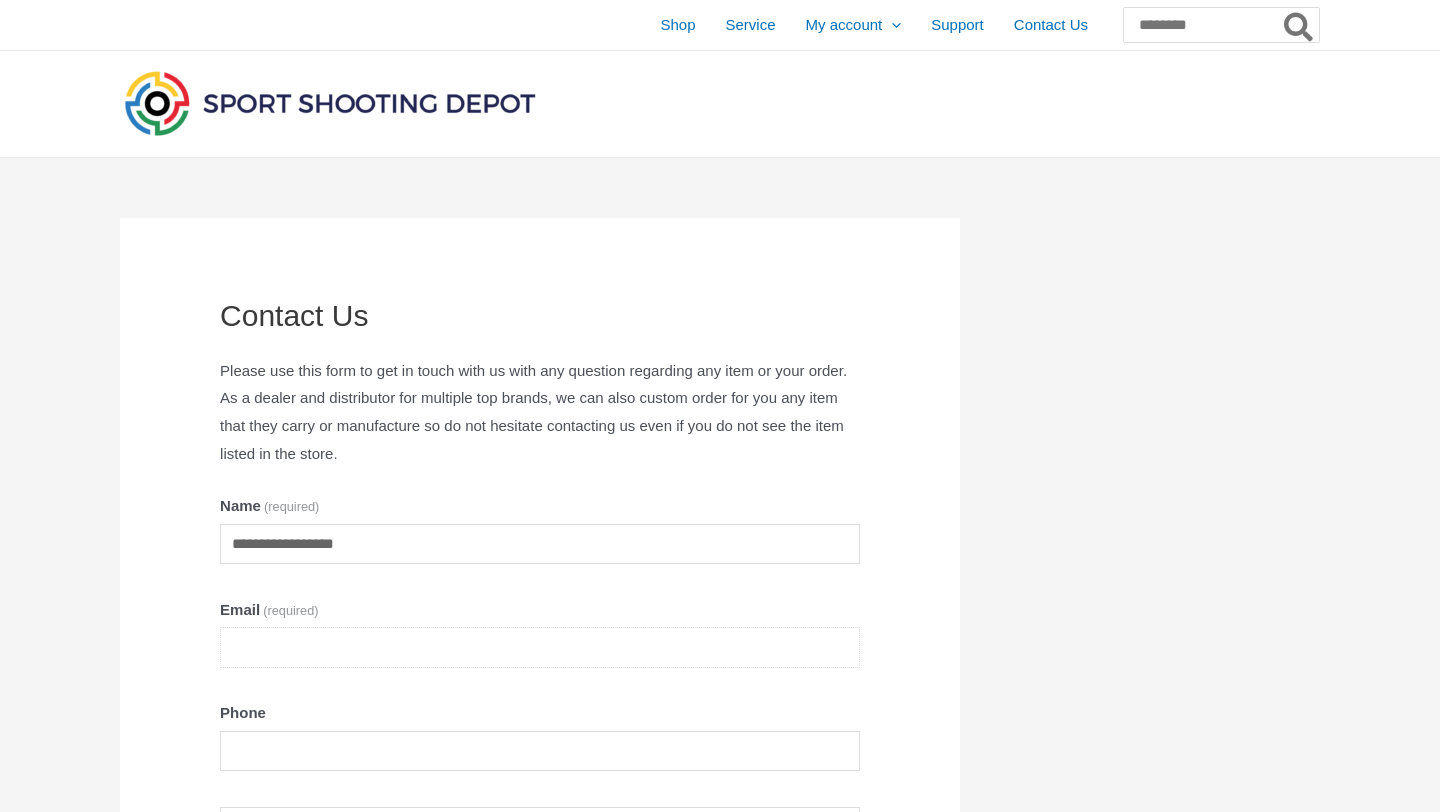 type on "**********" 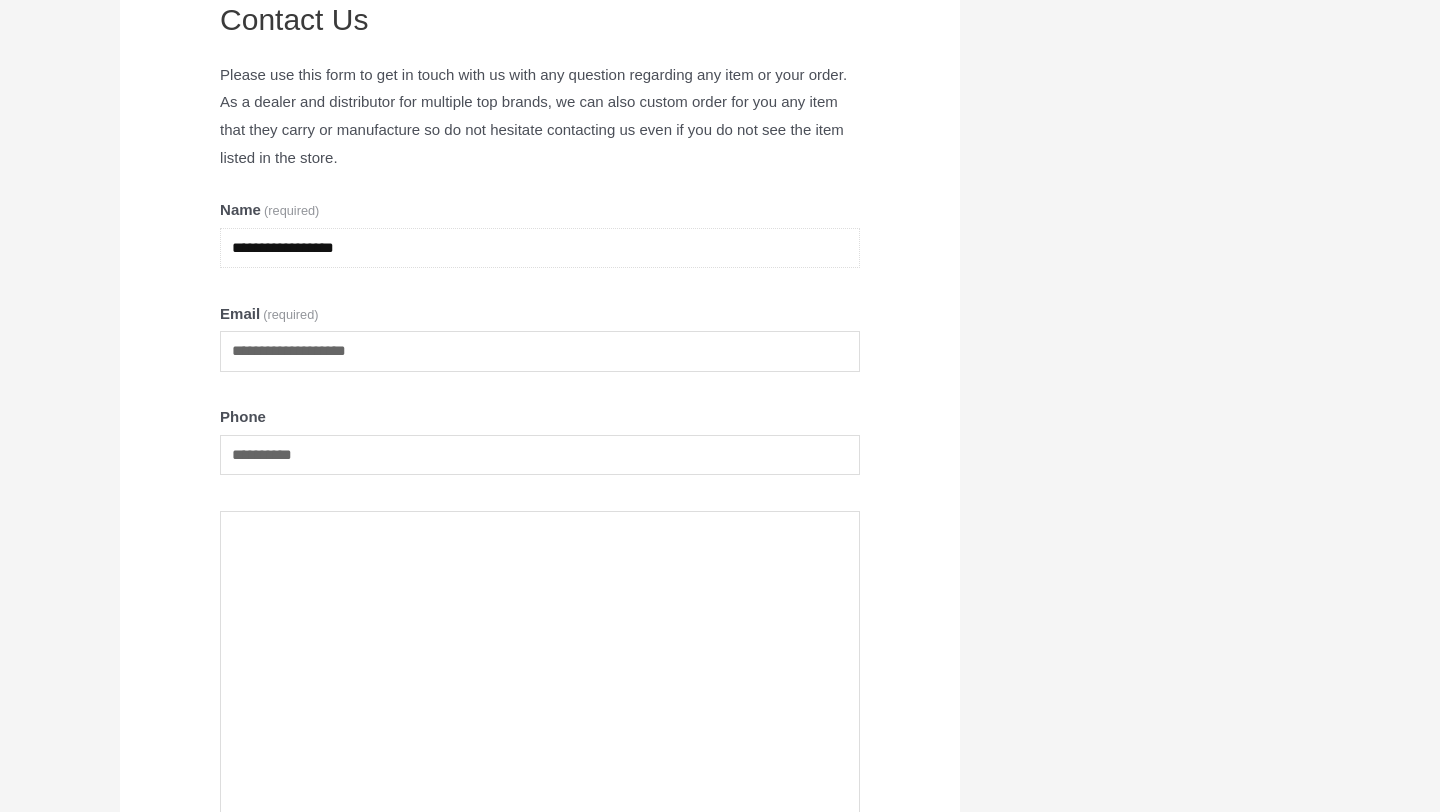 scroll, scrollTop: 299, scrollLeft: 0, axis: vertical 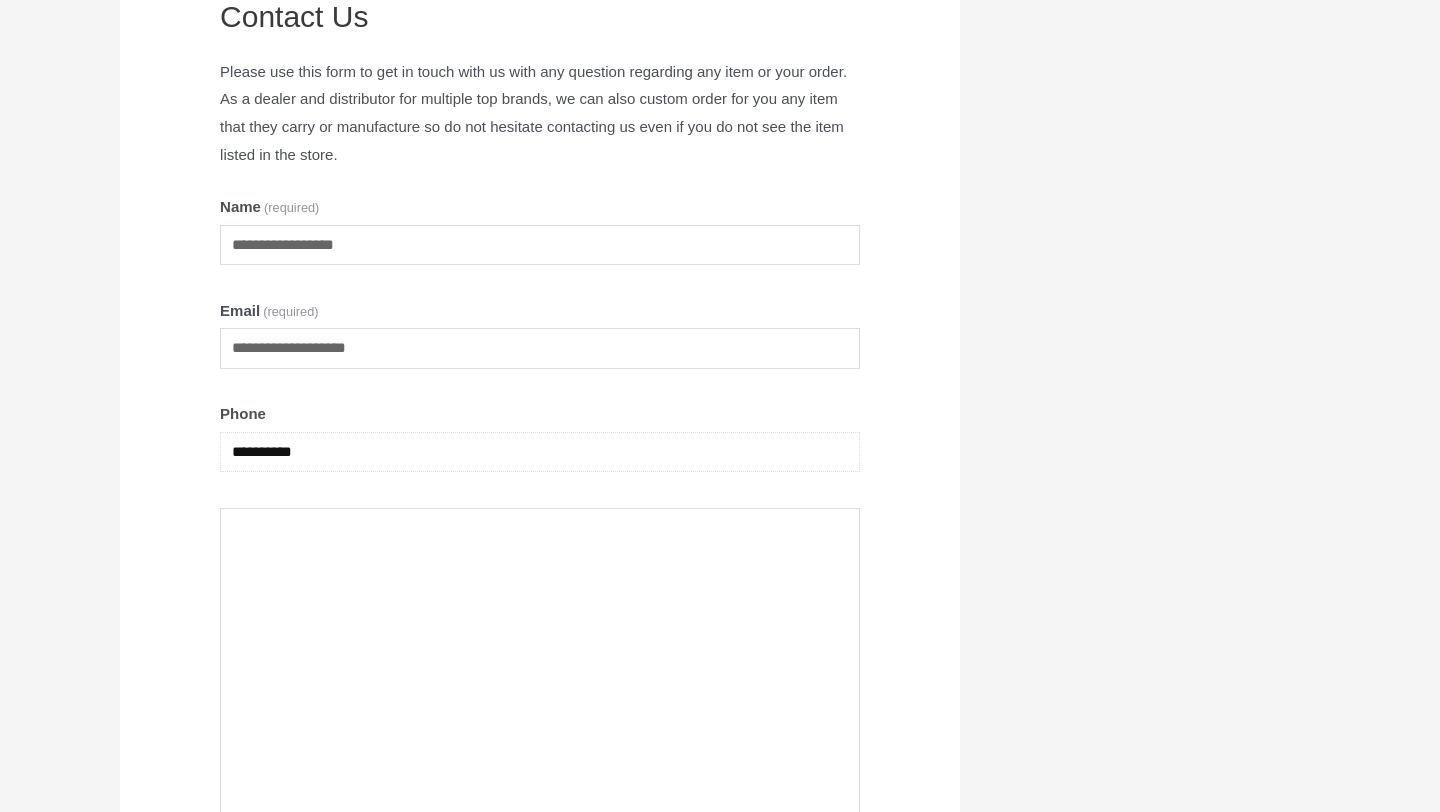 drag, startPoint x: 262, startPoint y: 463, endPoint x: 384, endPoint y: 462, distance: 122.0041 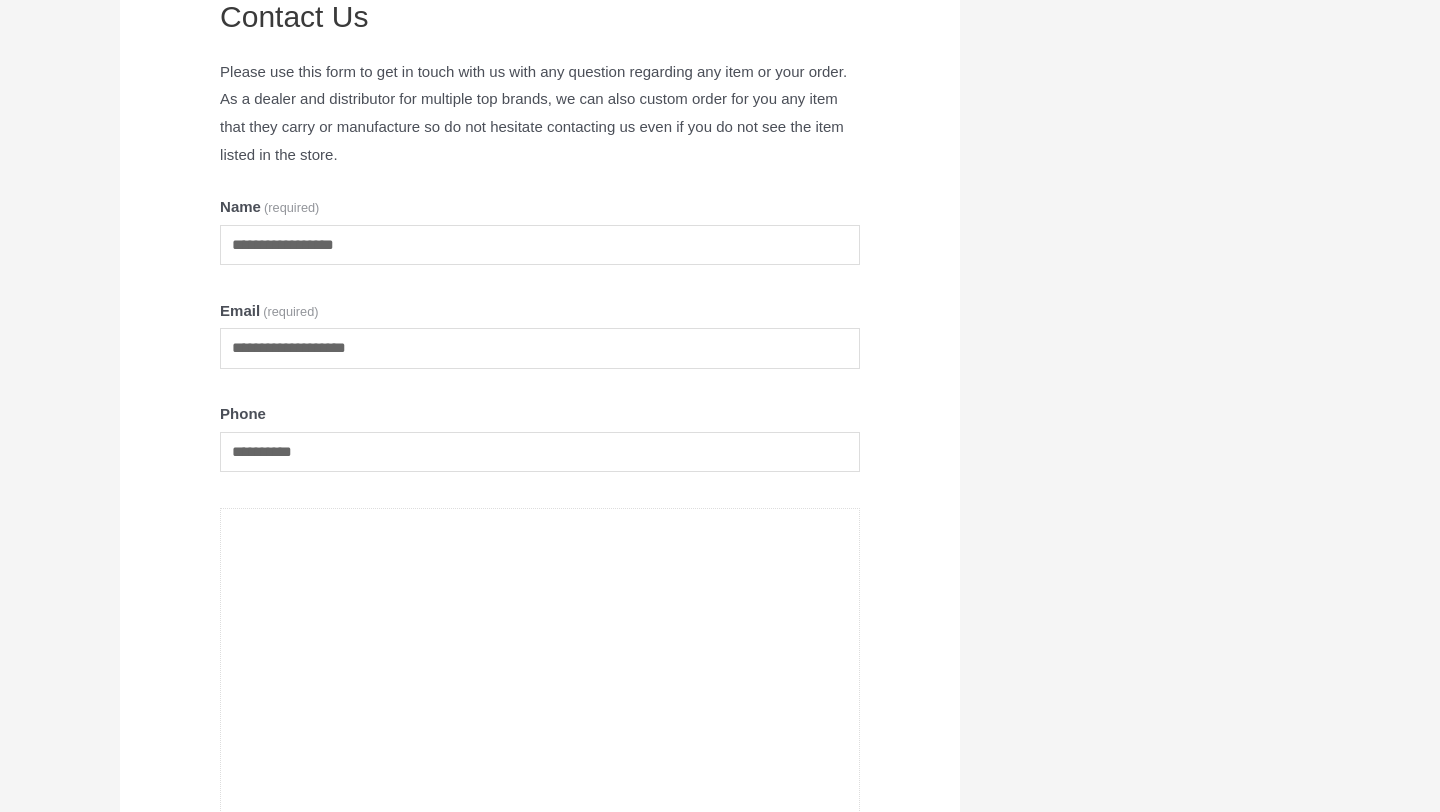 click at bounding box center [540, 799] 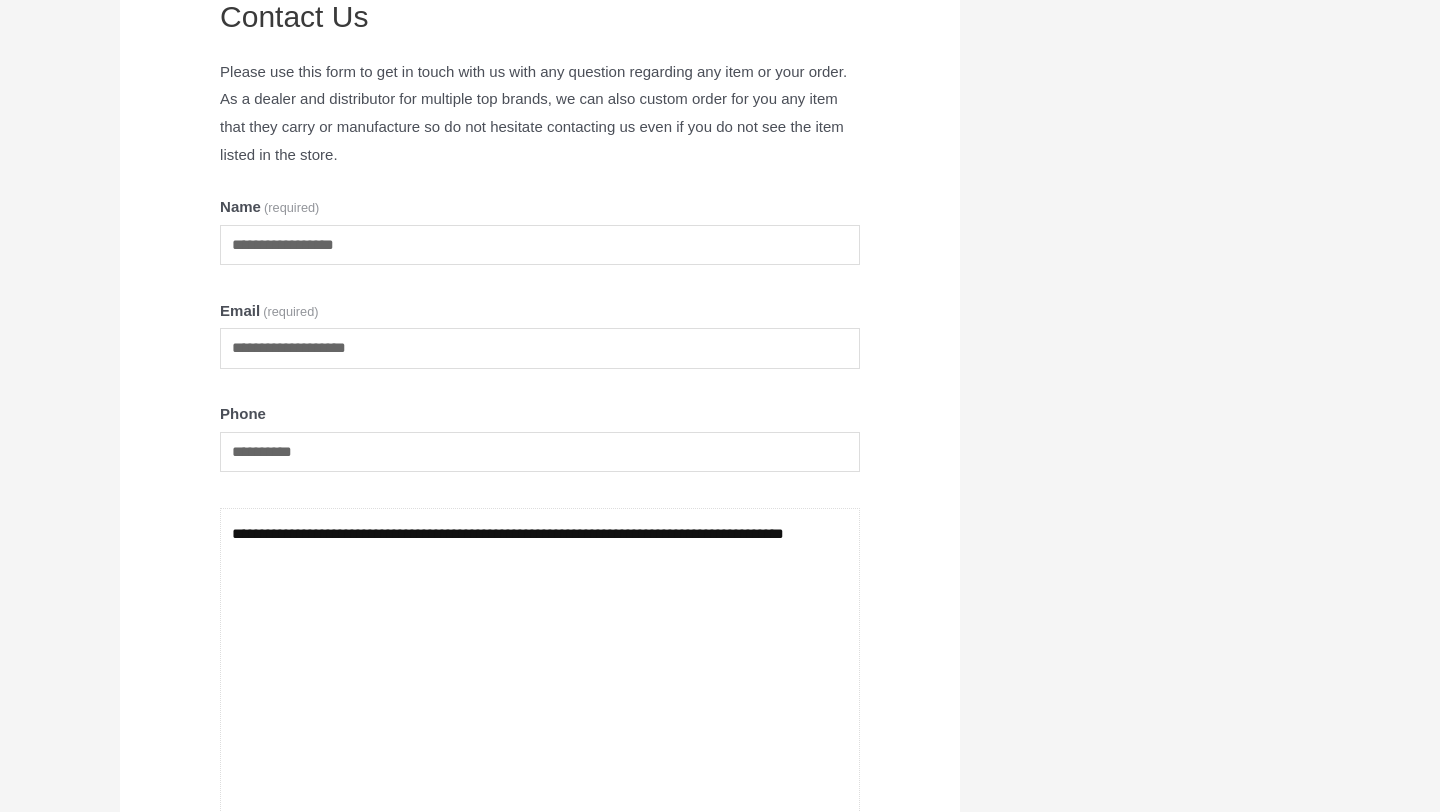 paste on "**********" 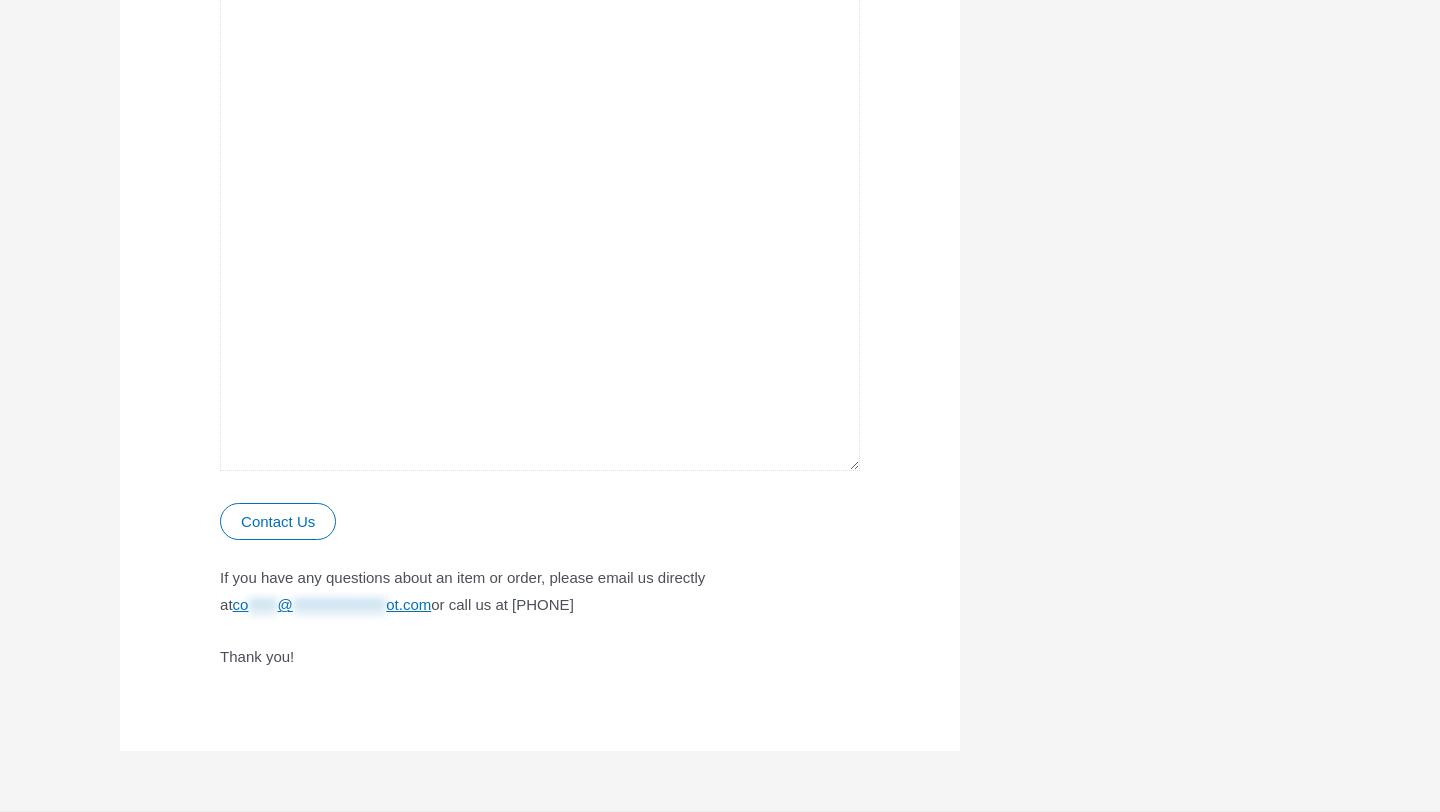 scroll, scrollTop: 920, scrollLeft: 0, axis: vertical 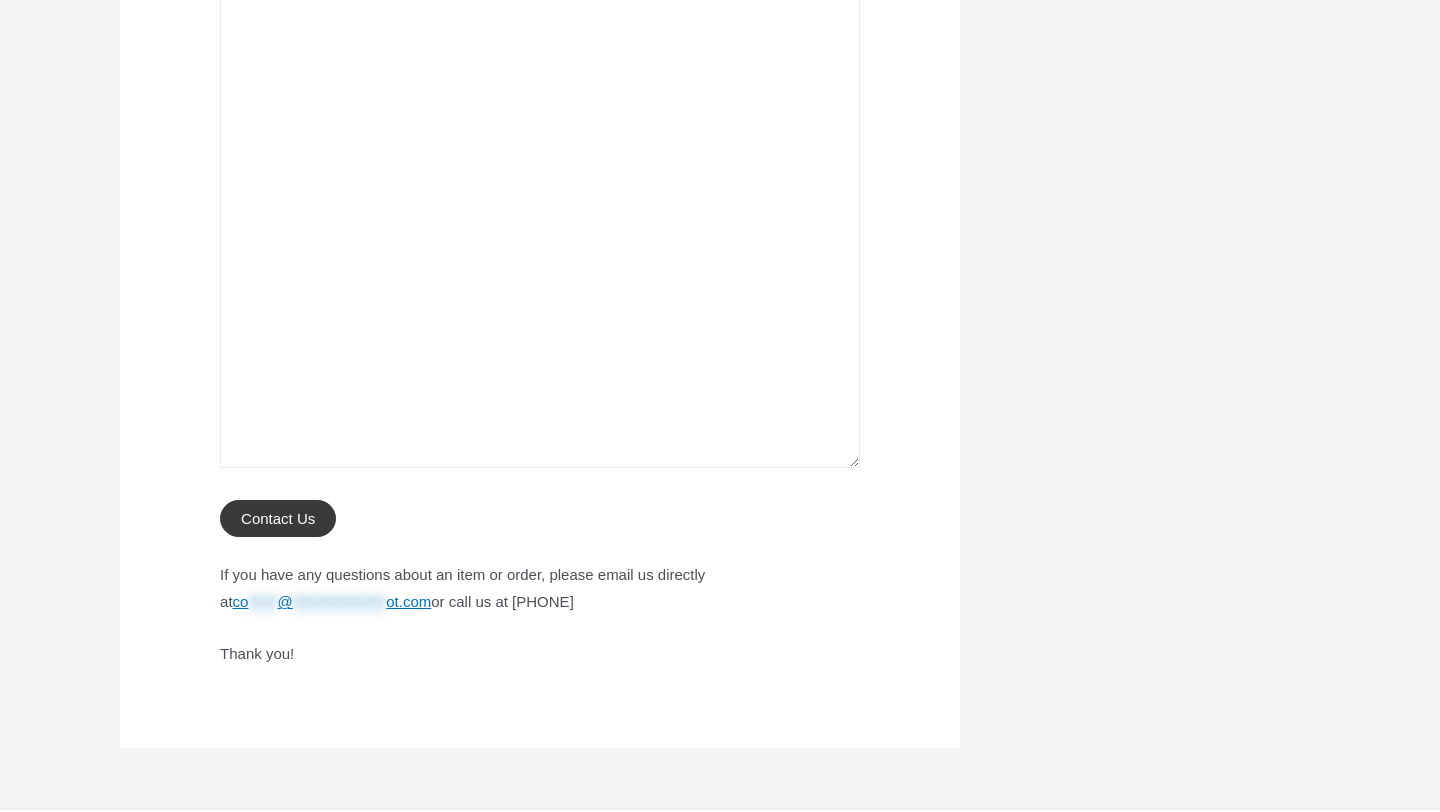 type on "**********" 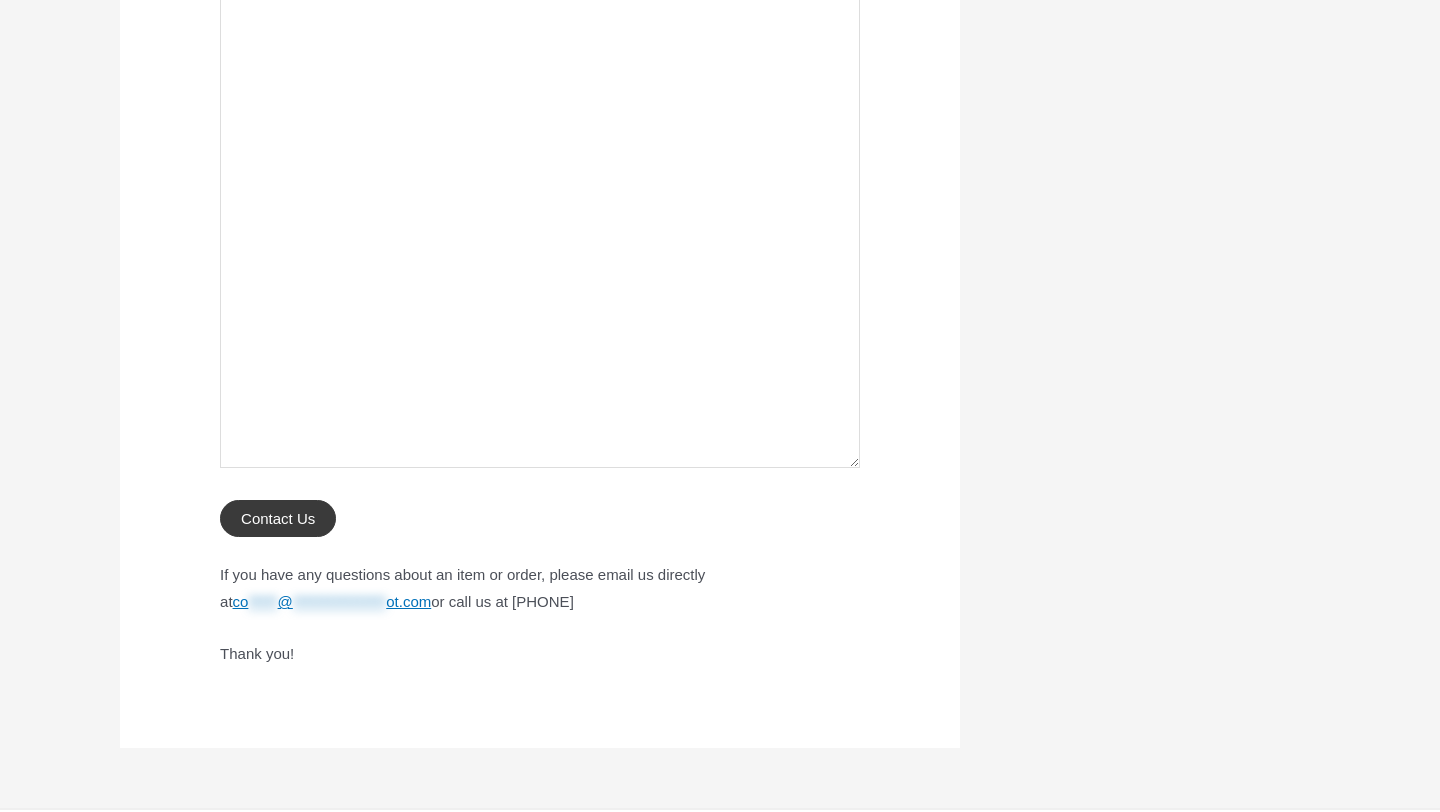 click on "Contact Us Submitting form" at bounding box center (278, 518) 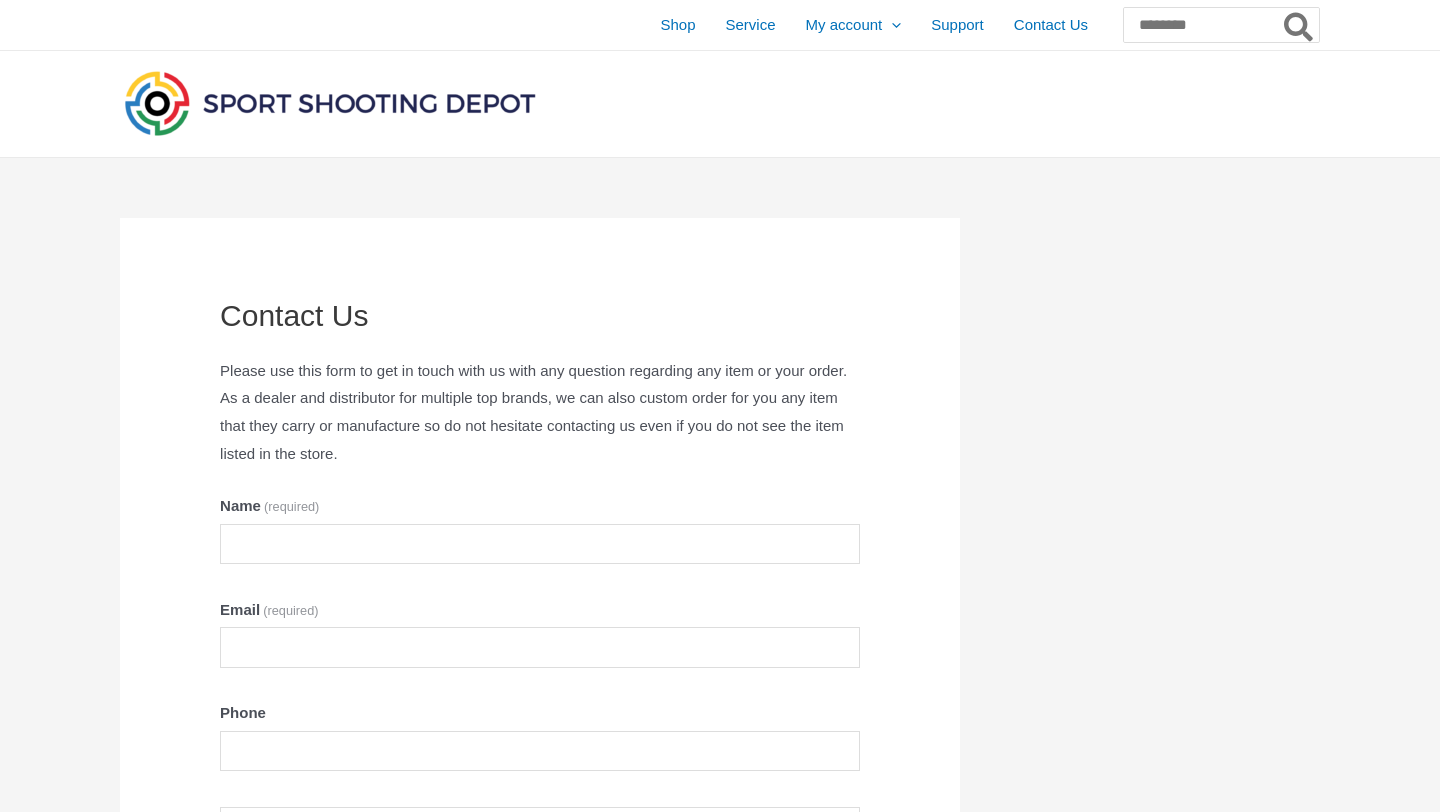 scroll, scrollTop: 299, scrollLeft: 0, axis: vertical 